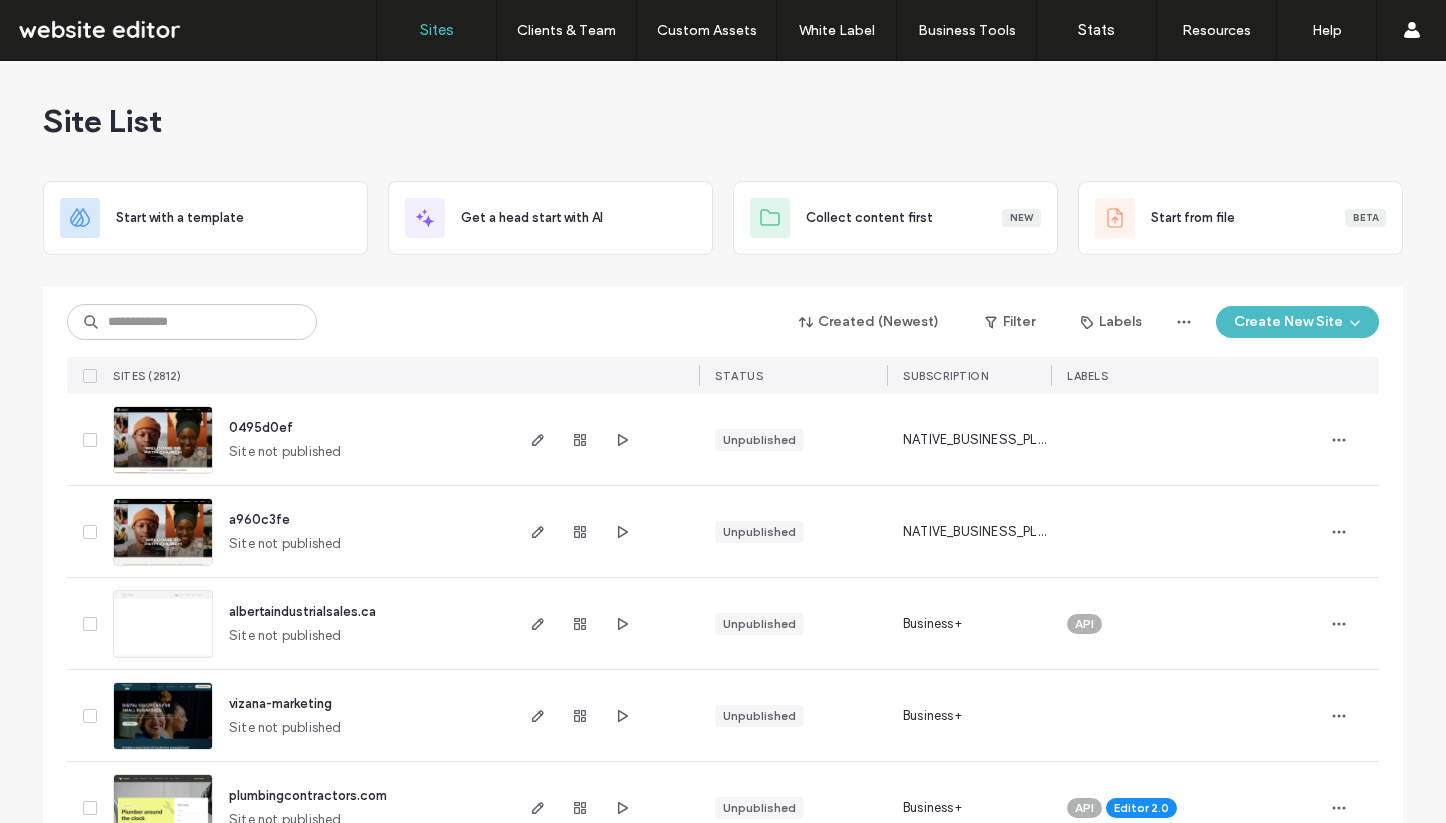 scroll, scrollTop: 0, scrollLeft: 0, axis: both 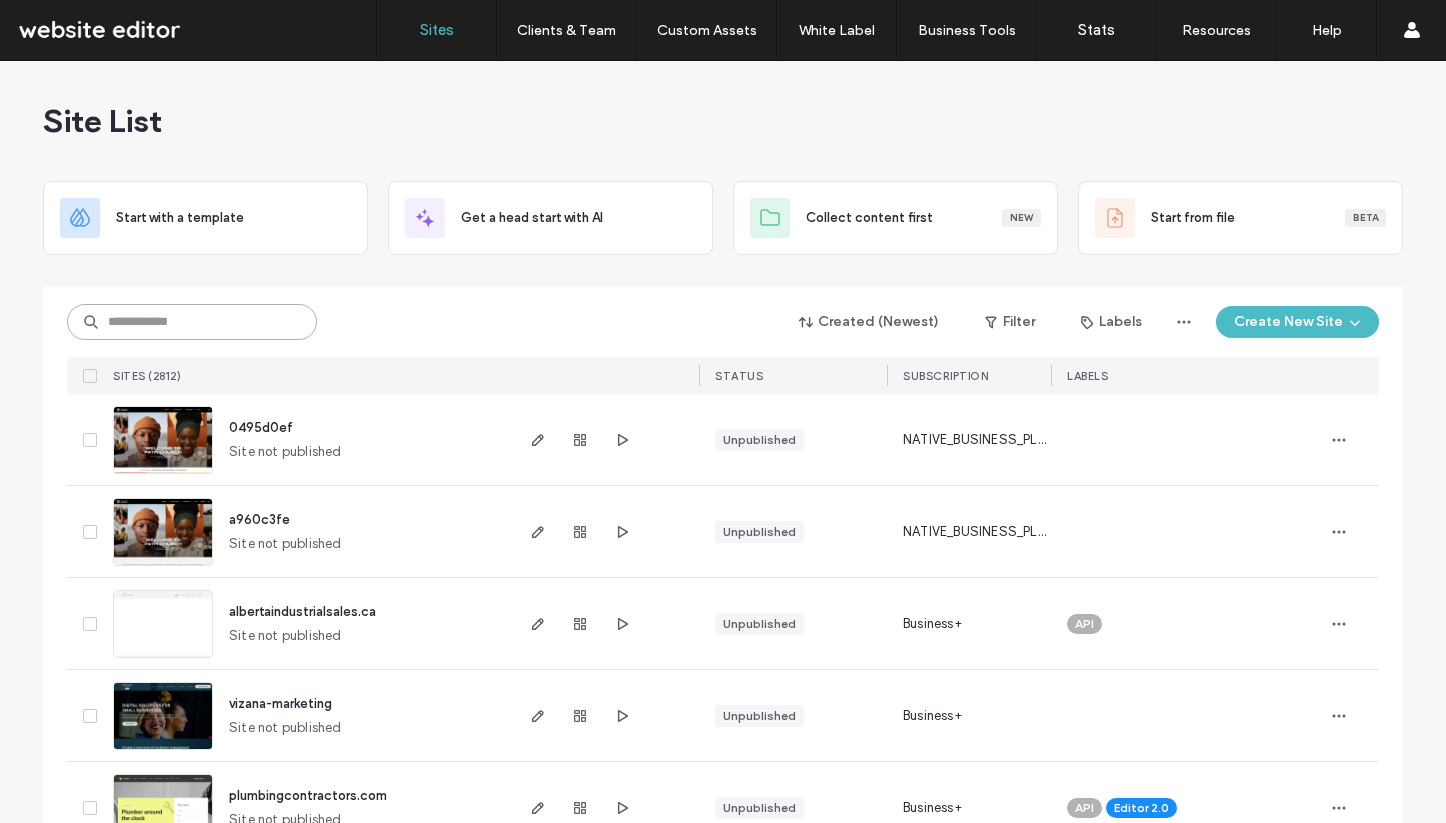click at bounding box center (192, 322) 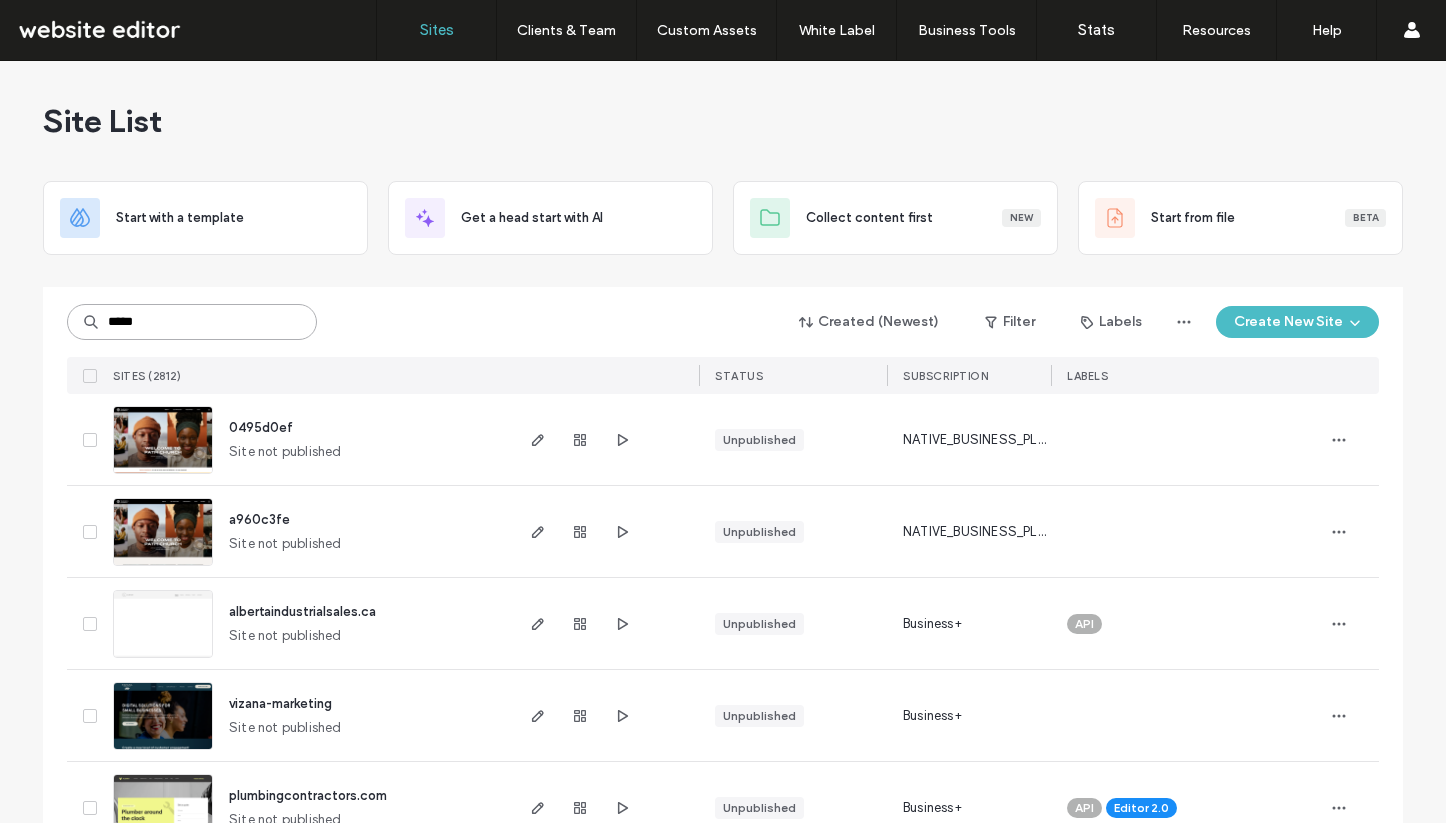 type on "*****" 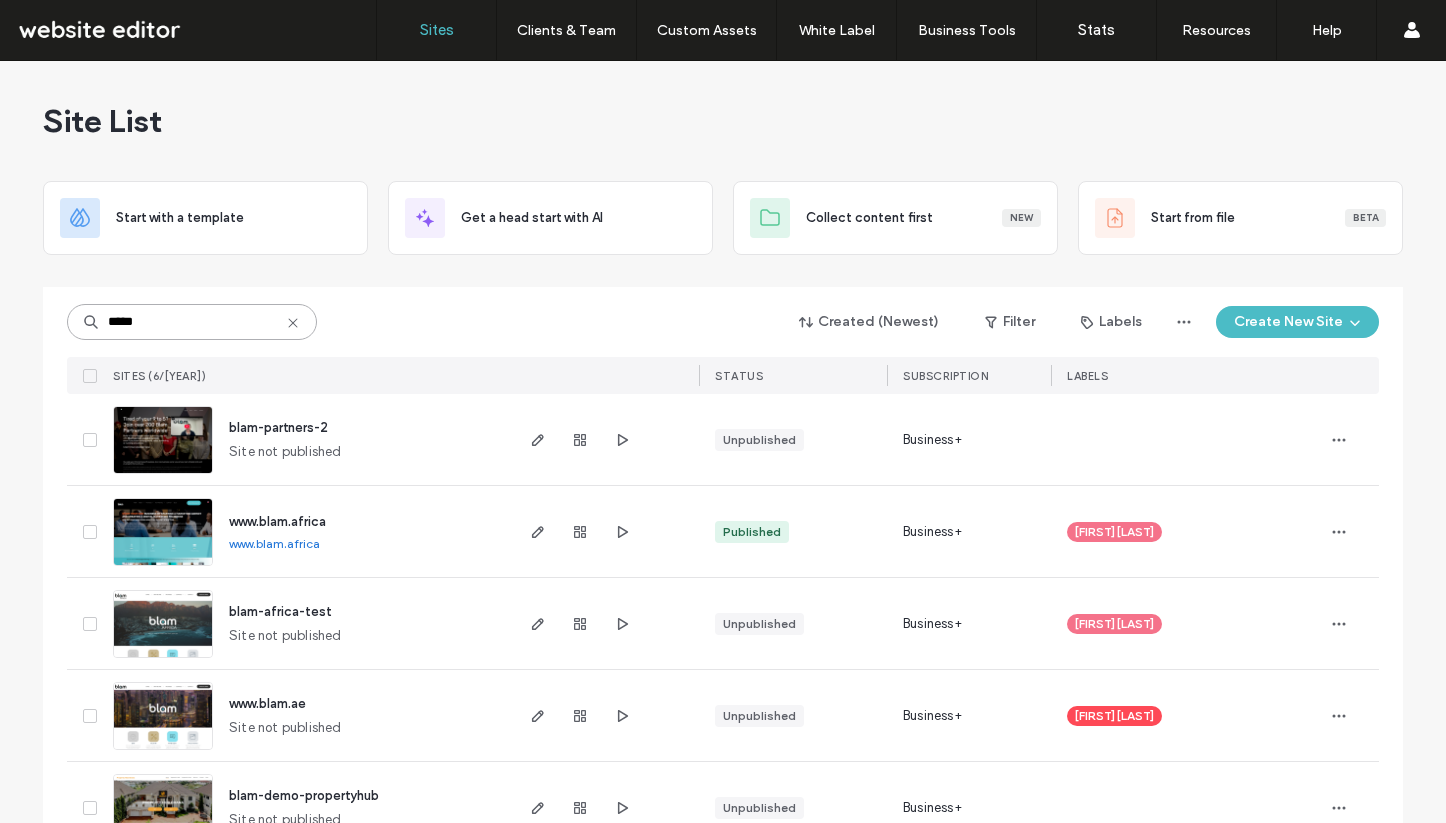 scroll, scrollTop: 147, scrollLeft: 0, axis: vertical 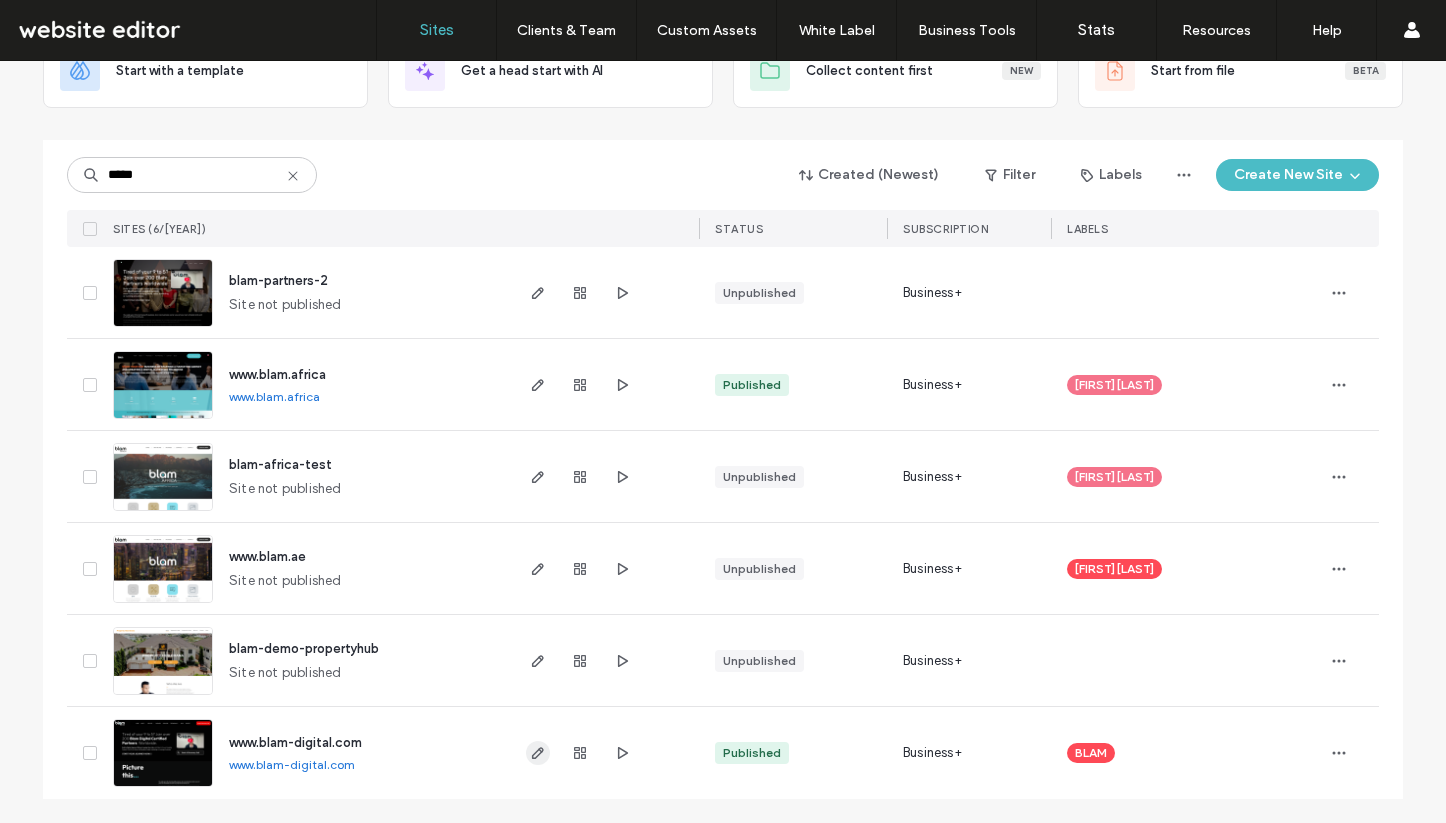 click 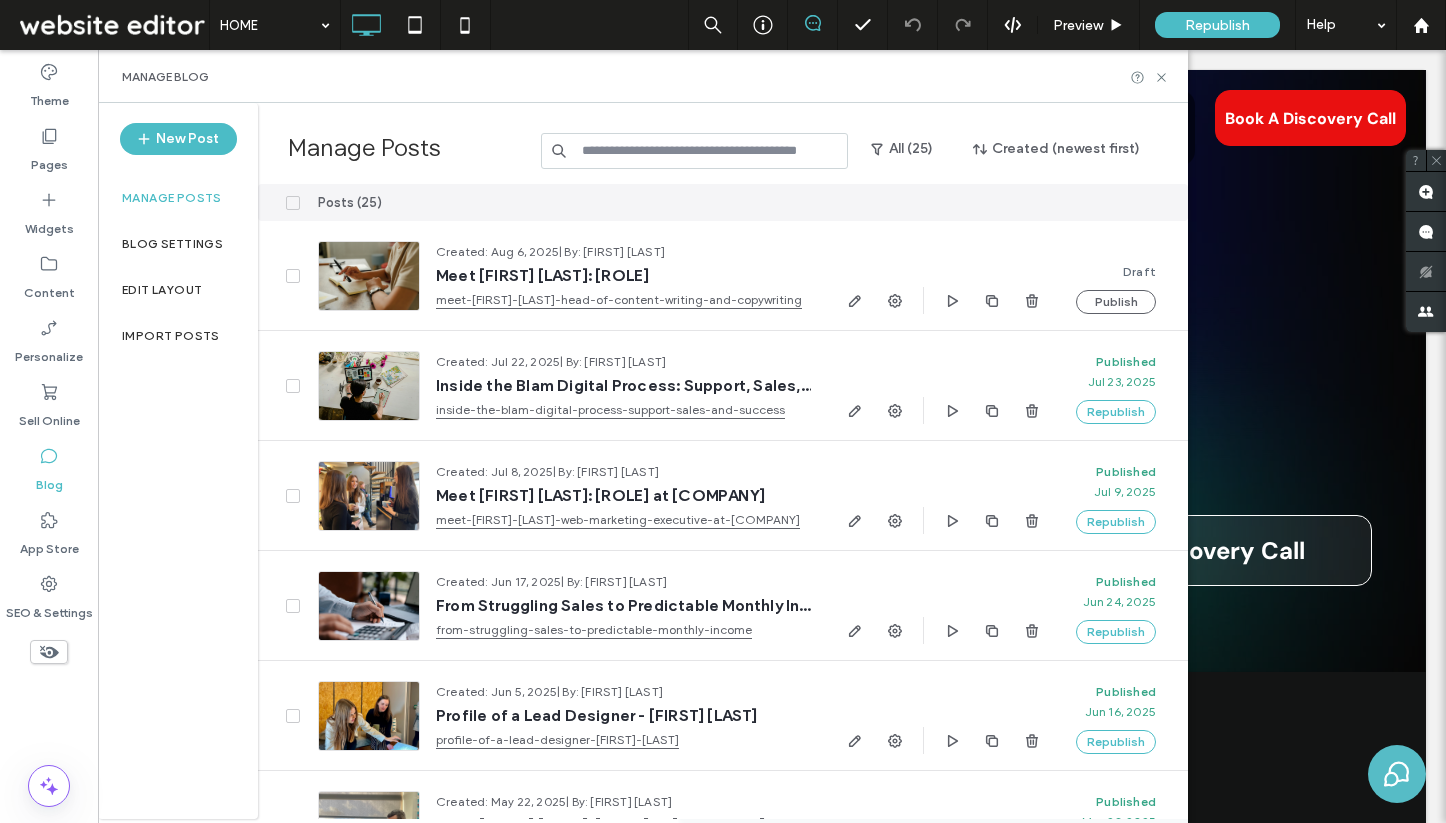 scroll, scrollTop: 0, scrollLeft: 0, axis: both 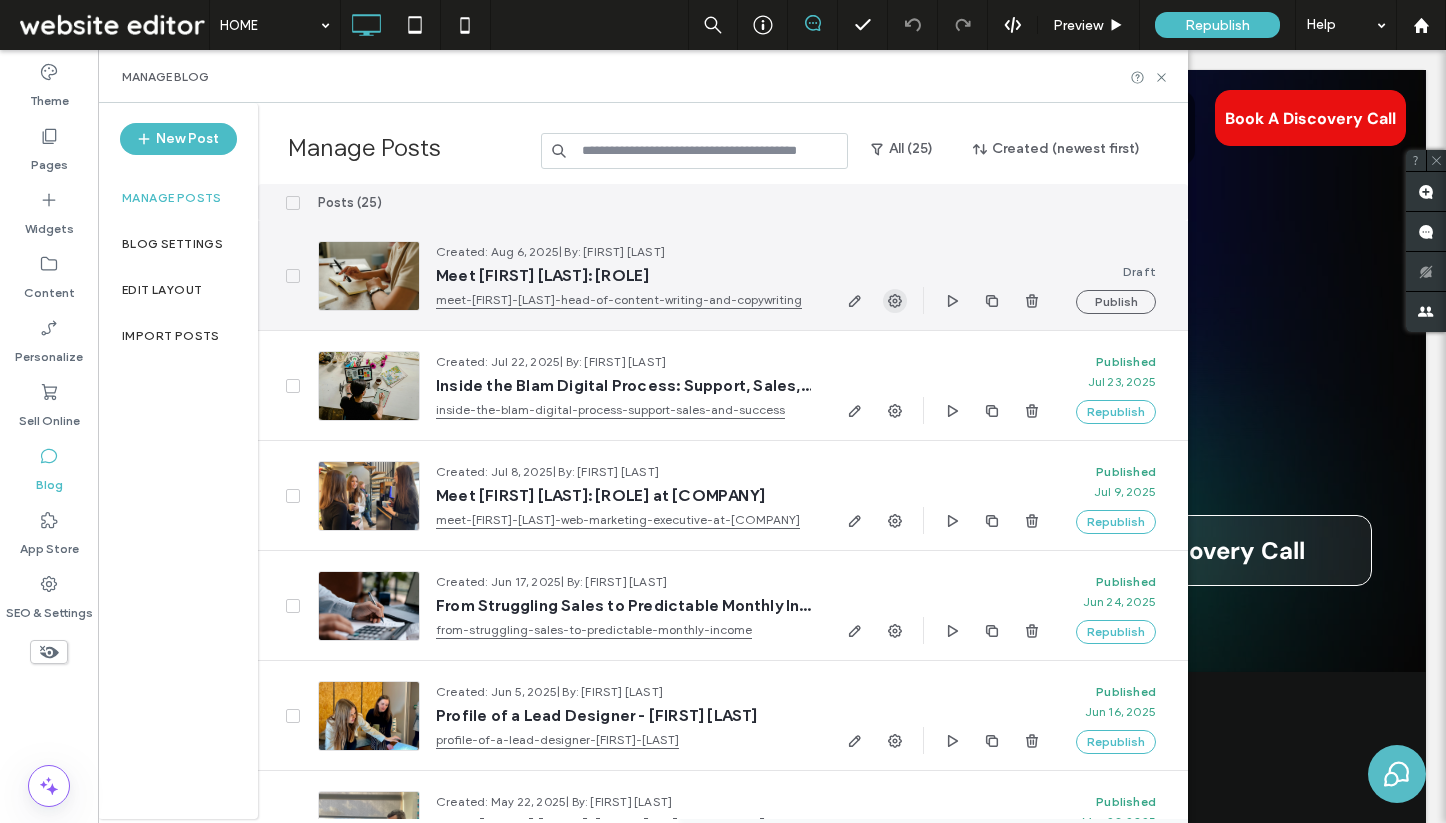 click 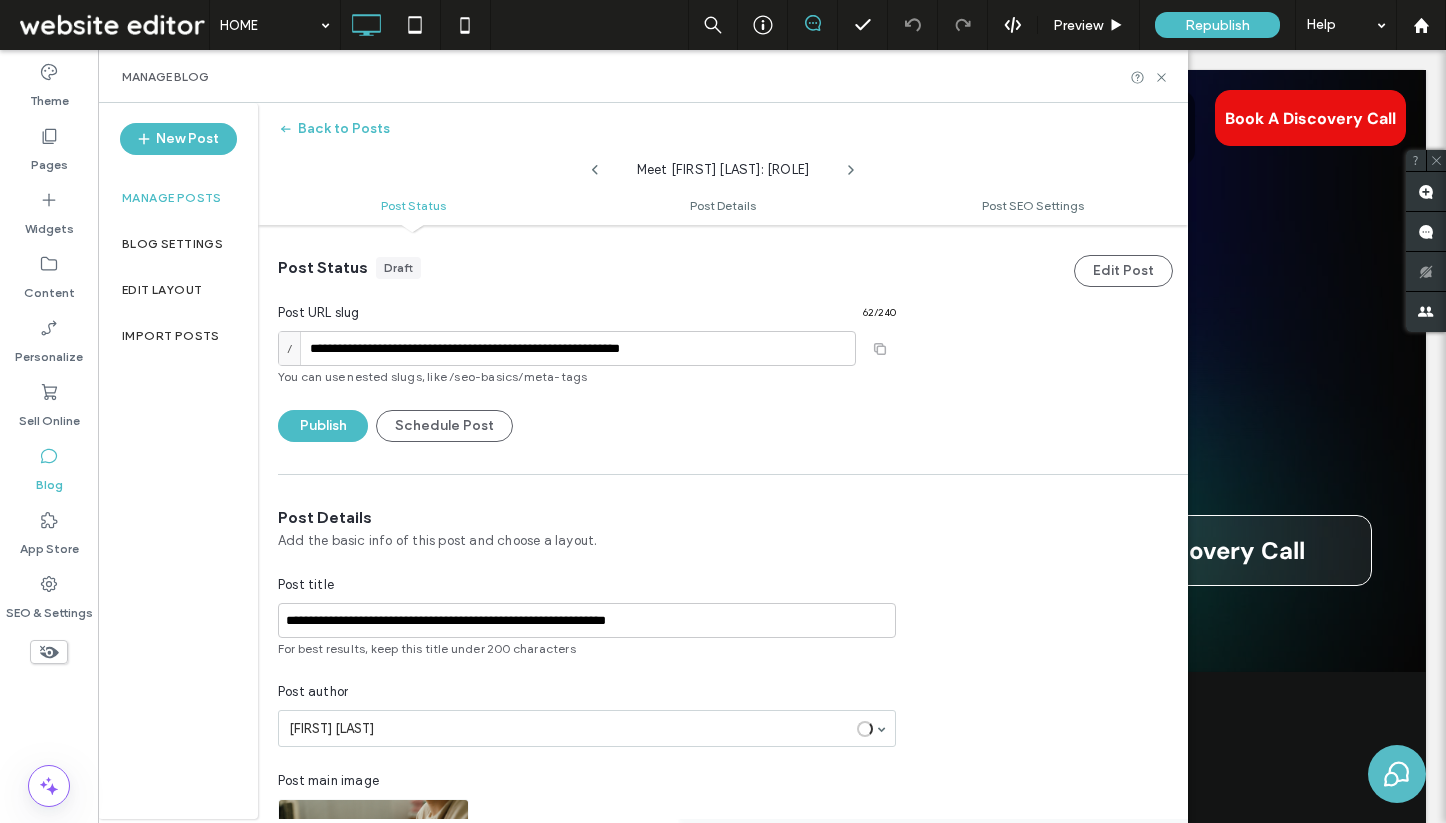scroll, scrollTop: 1, scrollLeft: 0, axis: vertical 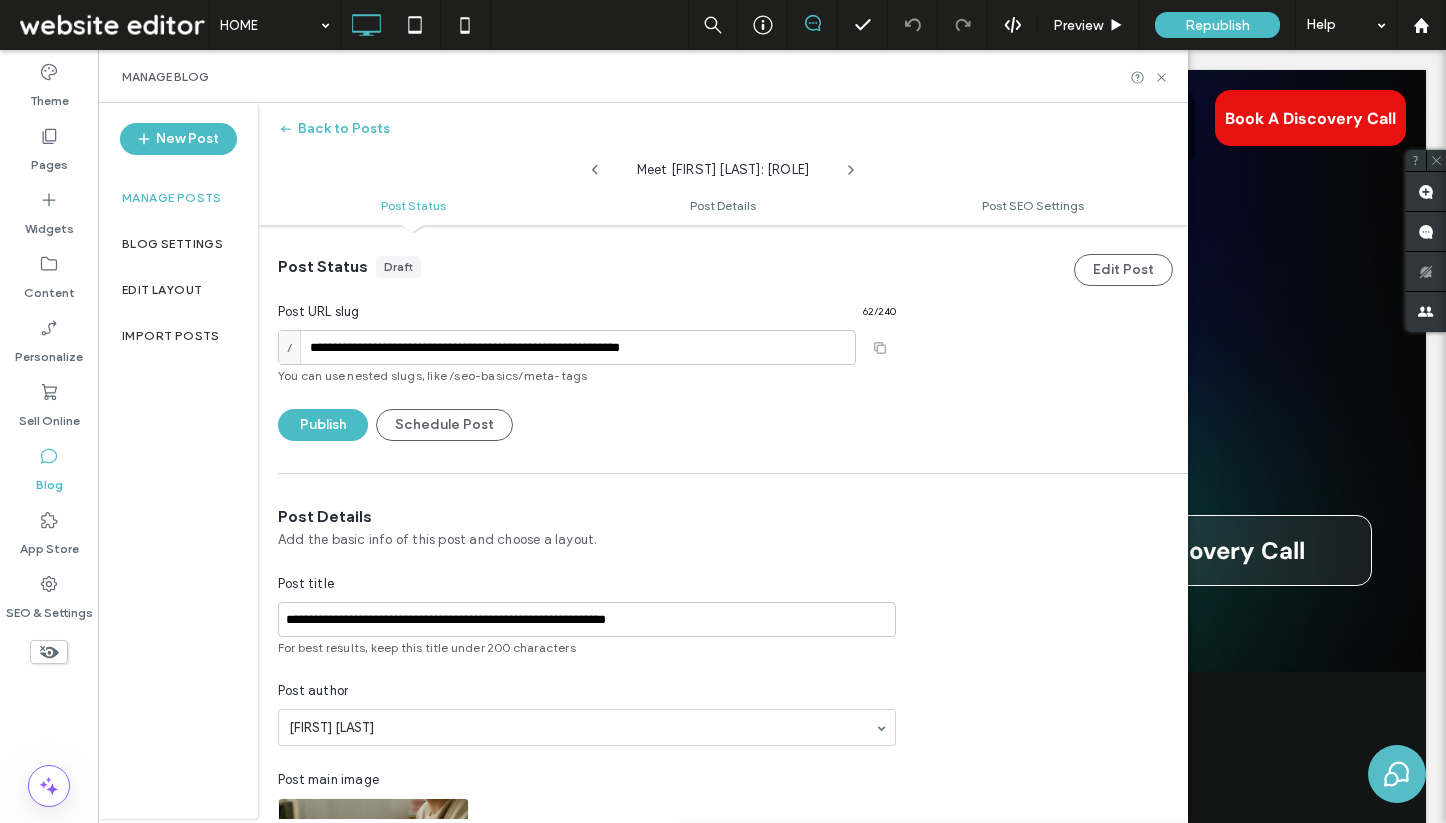 click on "**********" at bounding box center (587, 347) 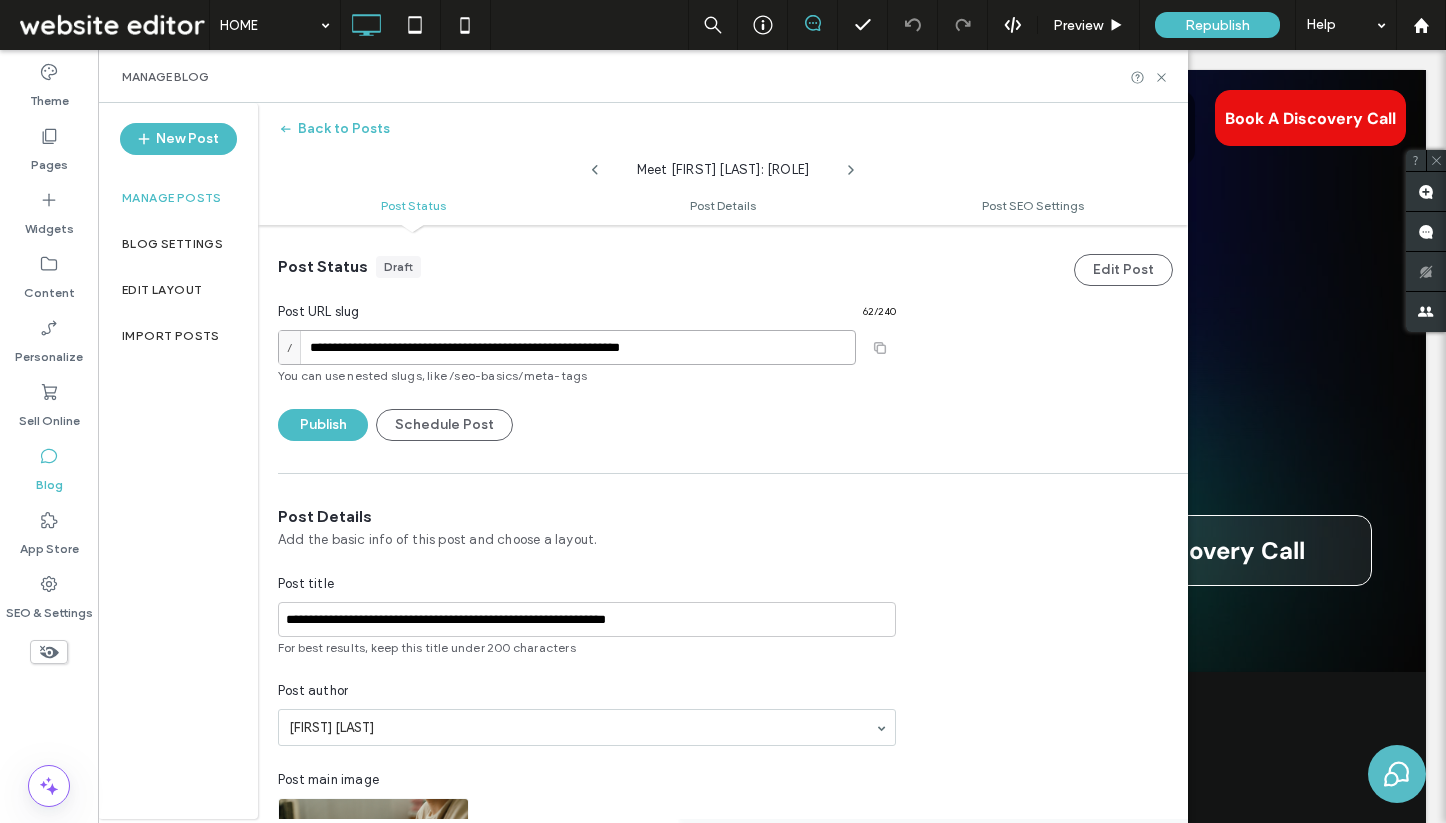 click on "**********" at bounding box center [567, 347] 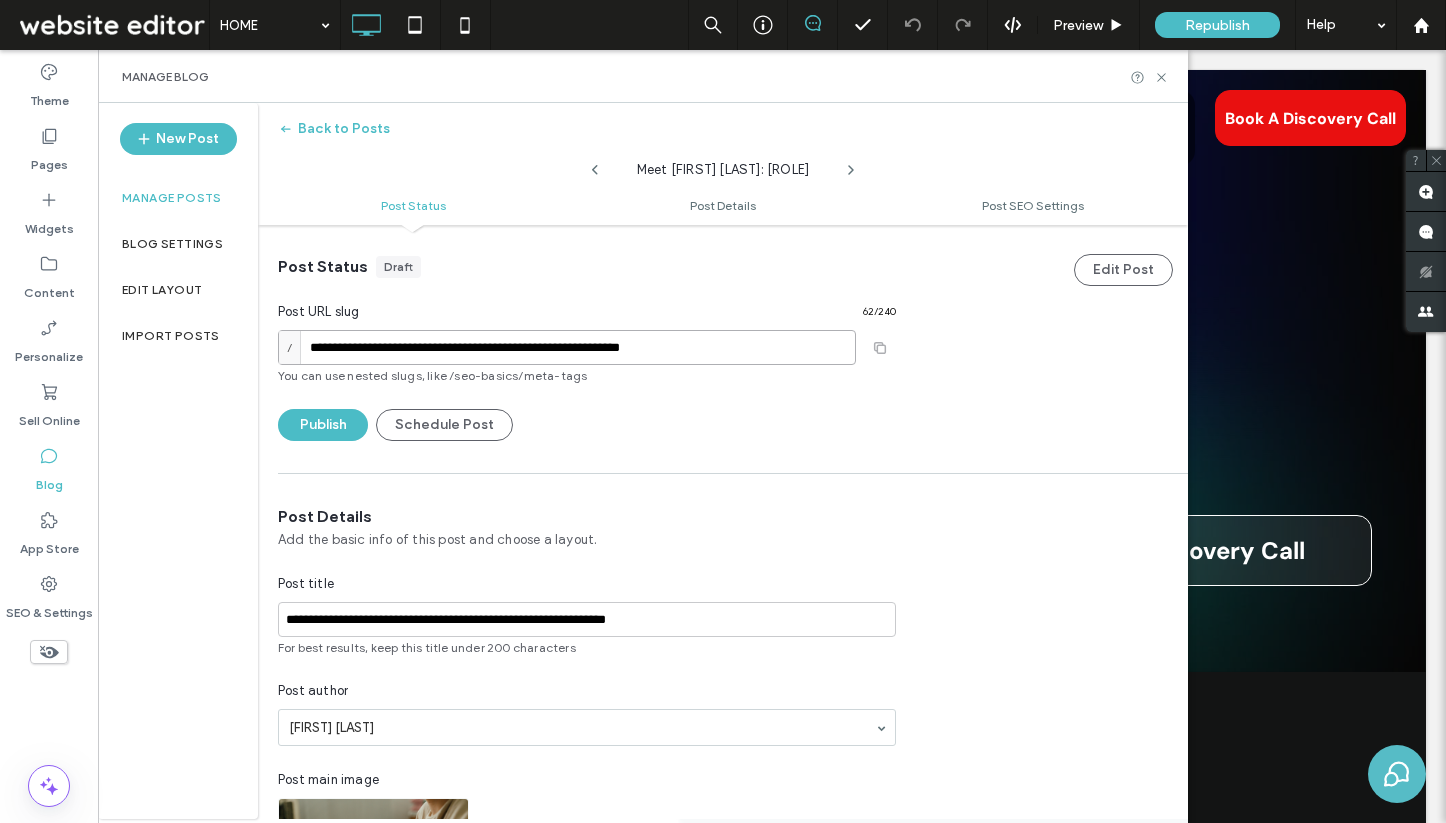 click on "**********" at bounding box center [567, 347] 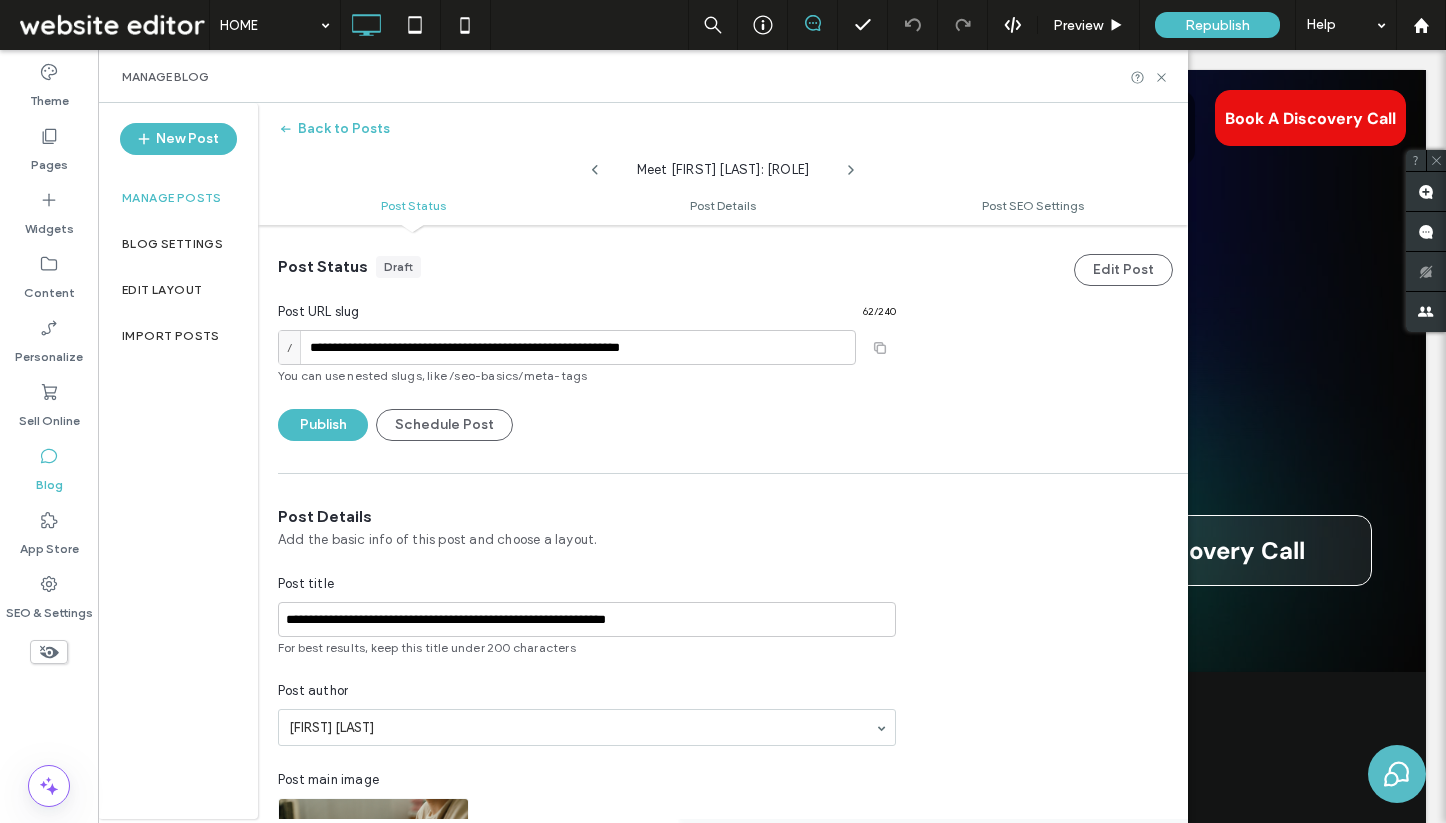 click on "/" at bounding box center [290, 347] 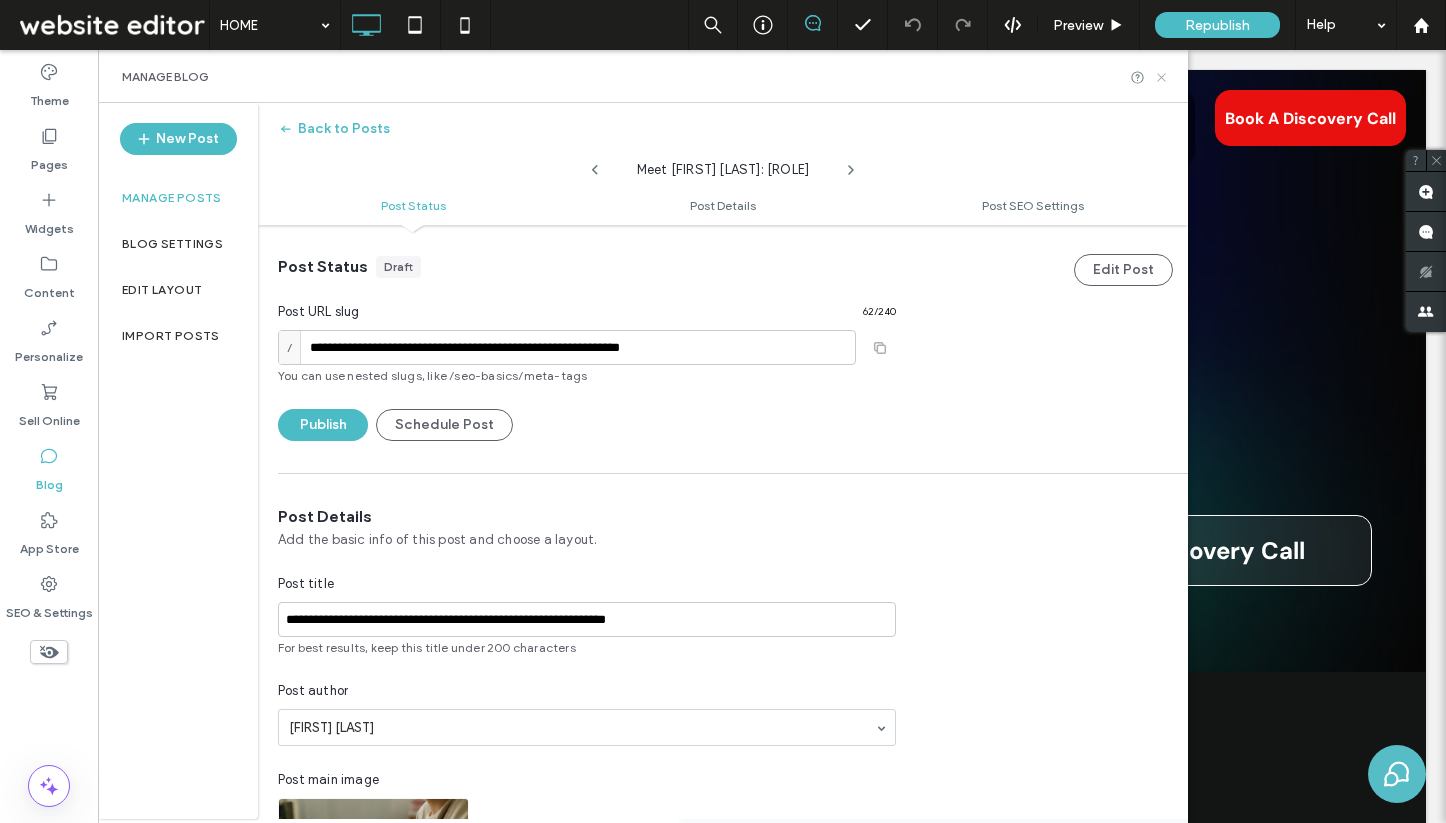 click 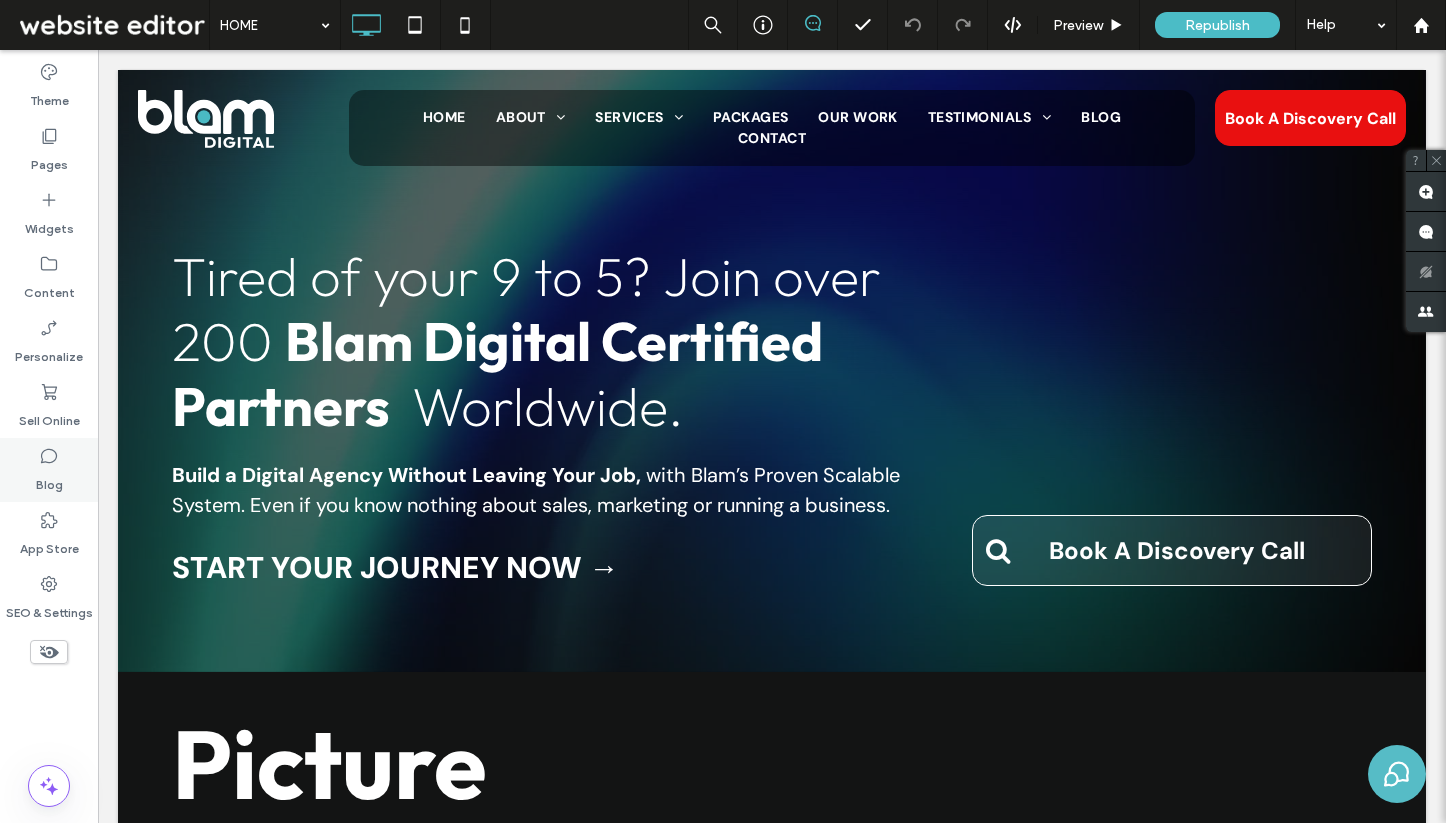 click on "Blog" at bounding box center [49, 470] 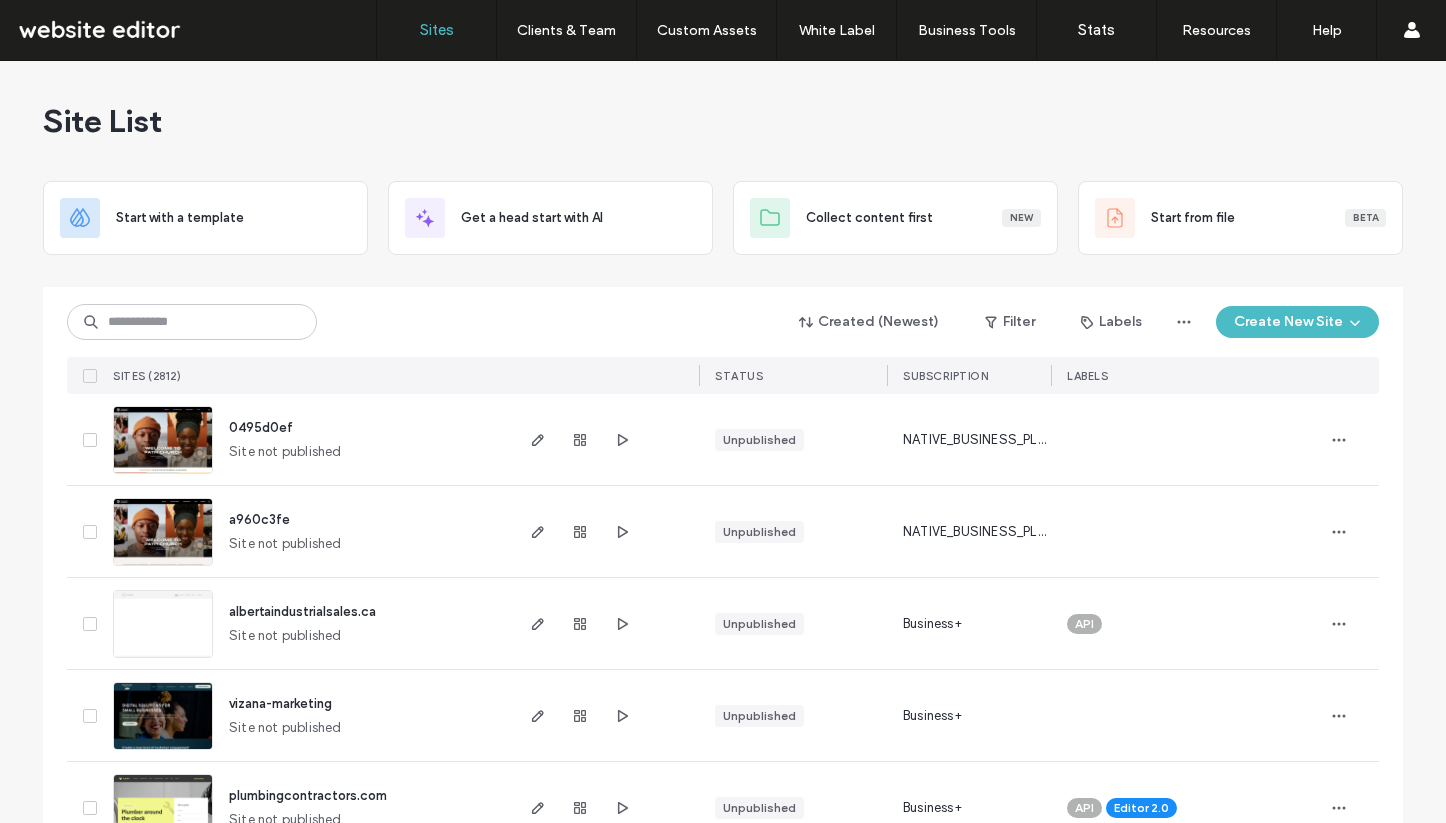 scroll, scrollTop: 0, scrollLeft: 0, axis: both 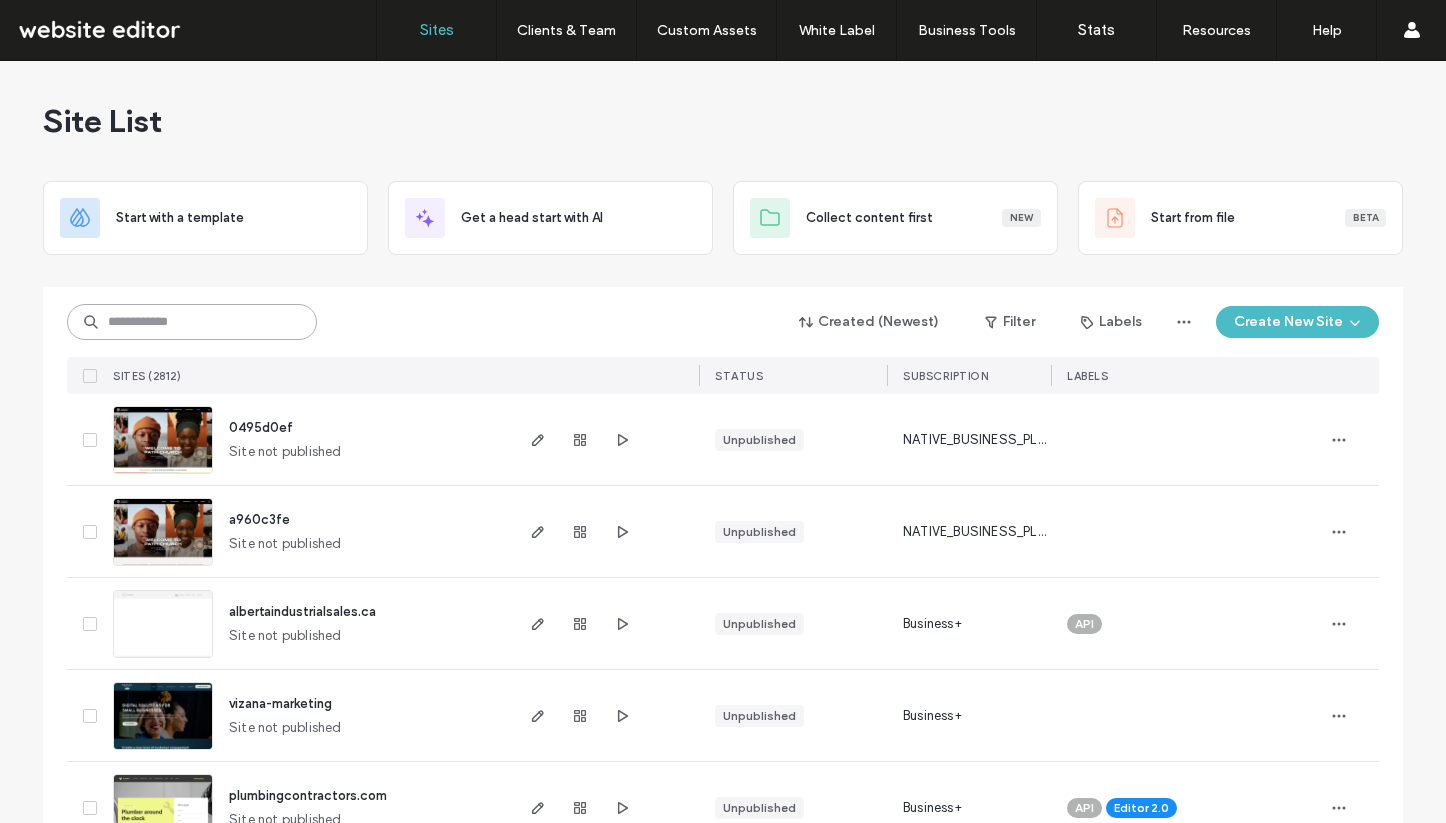 click at bounding box center [192, 322] 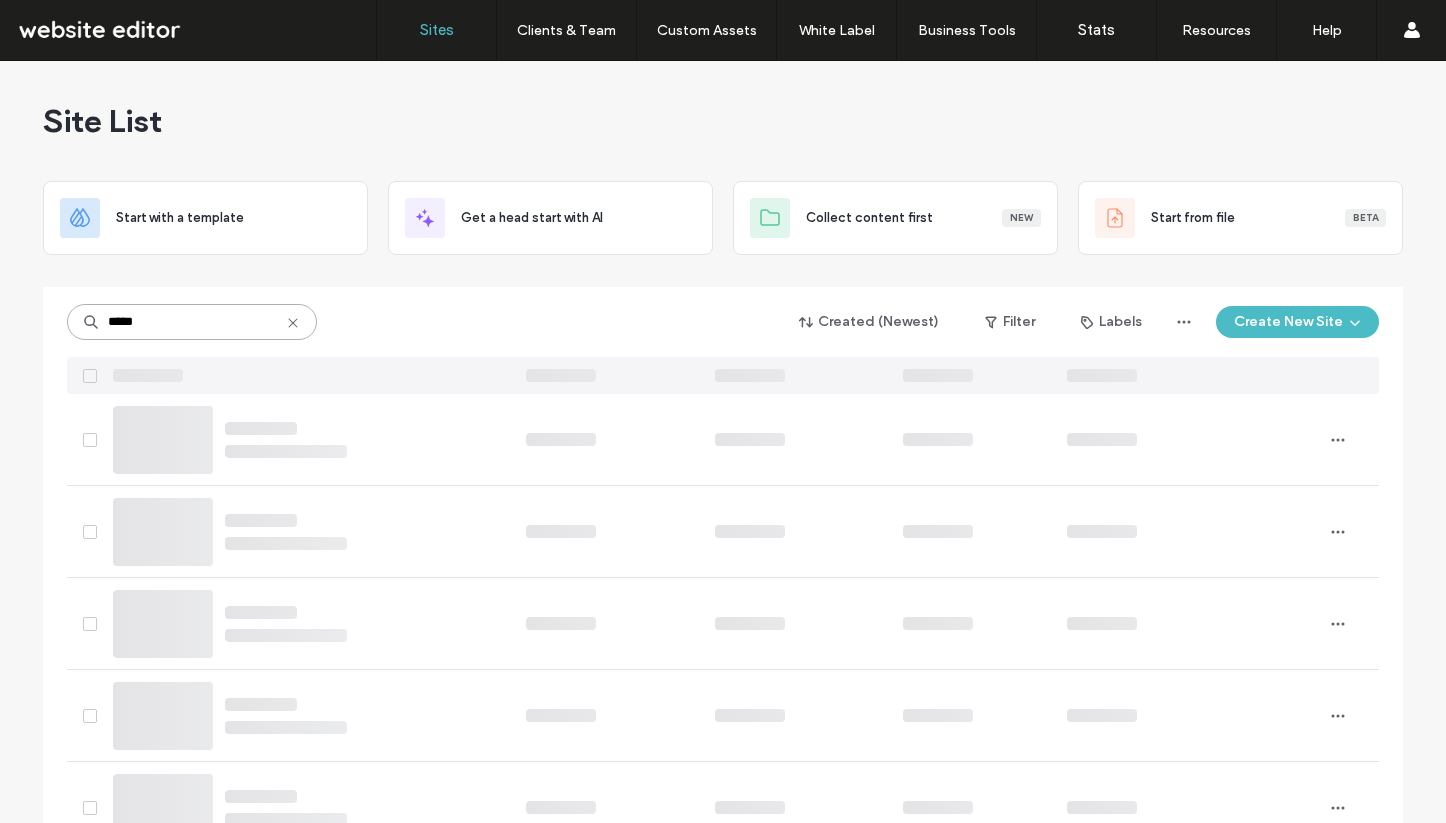 type on "*****" 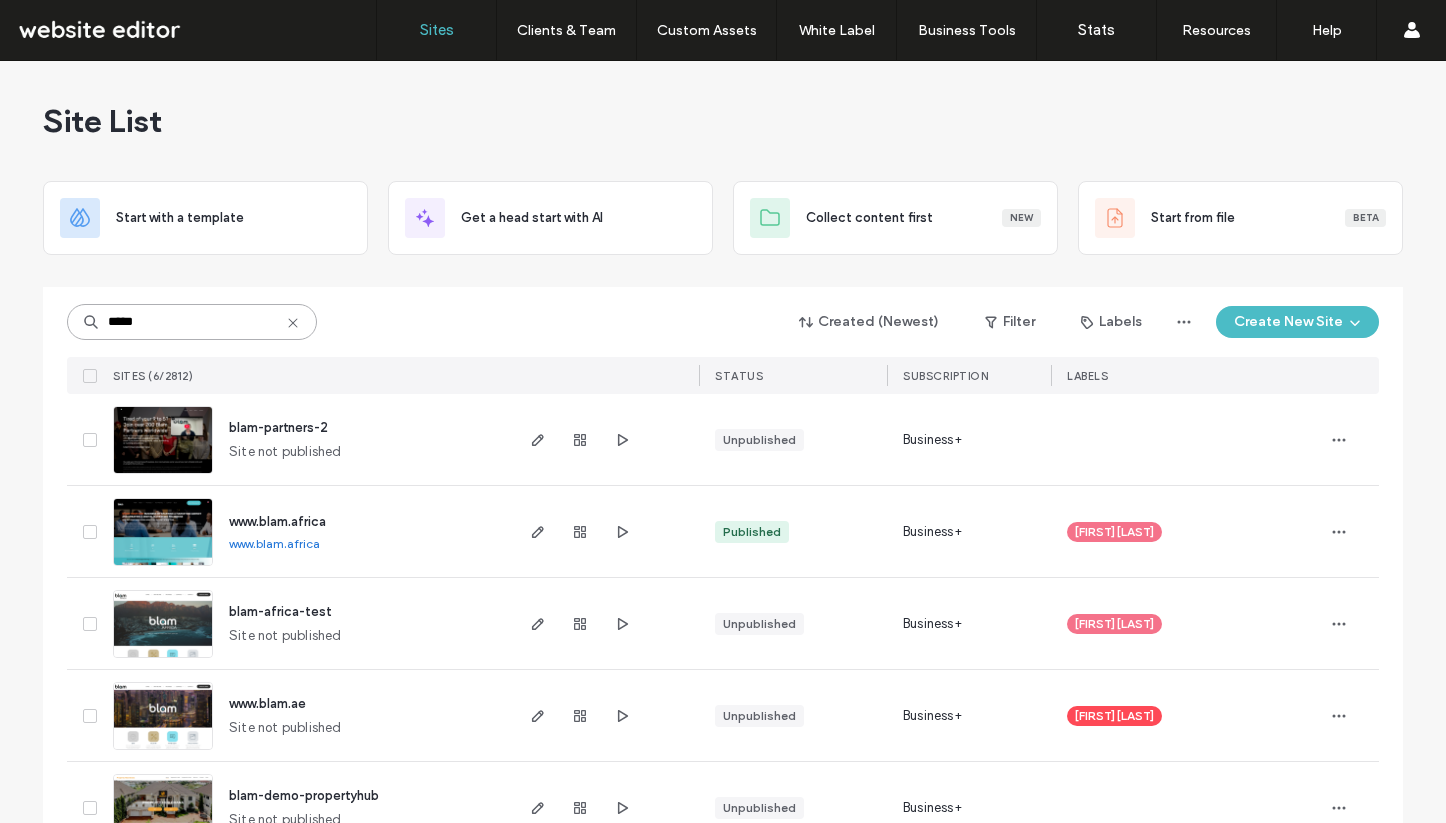 scroll, scrollTop: 147, scrollLeft: 0, axis: vertical 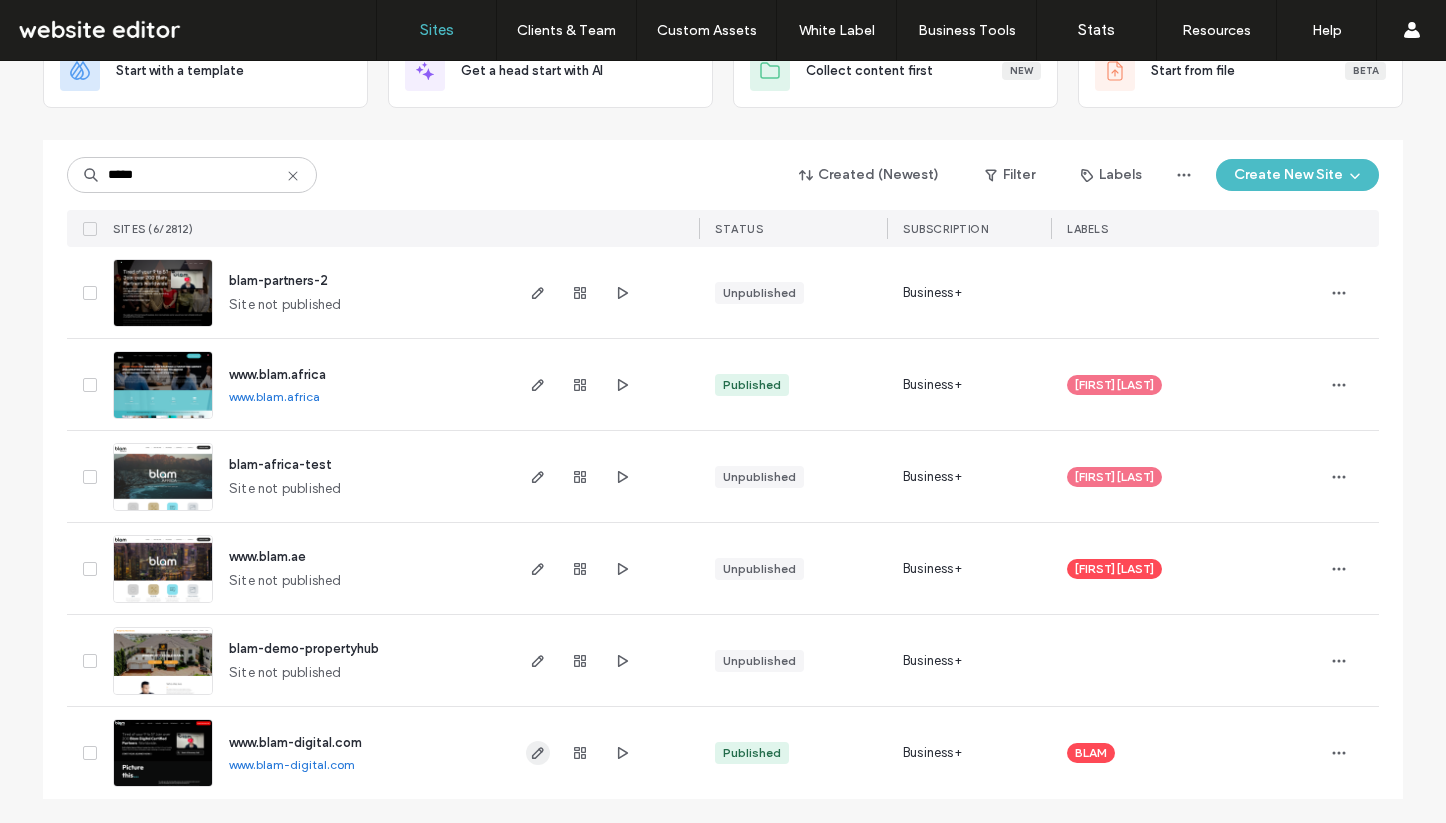 click 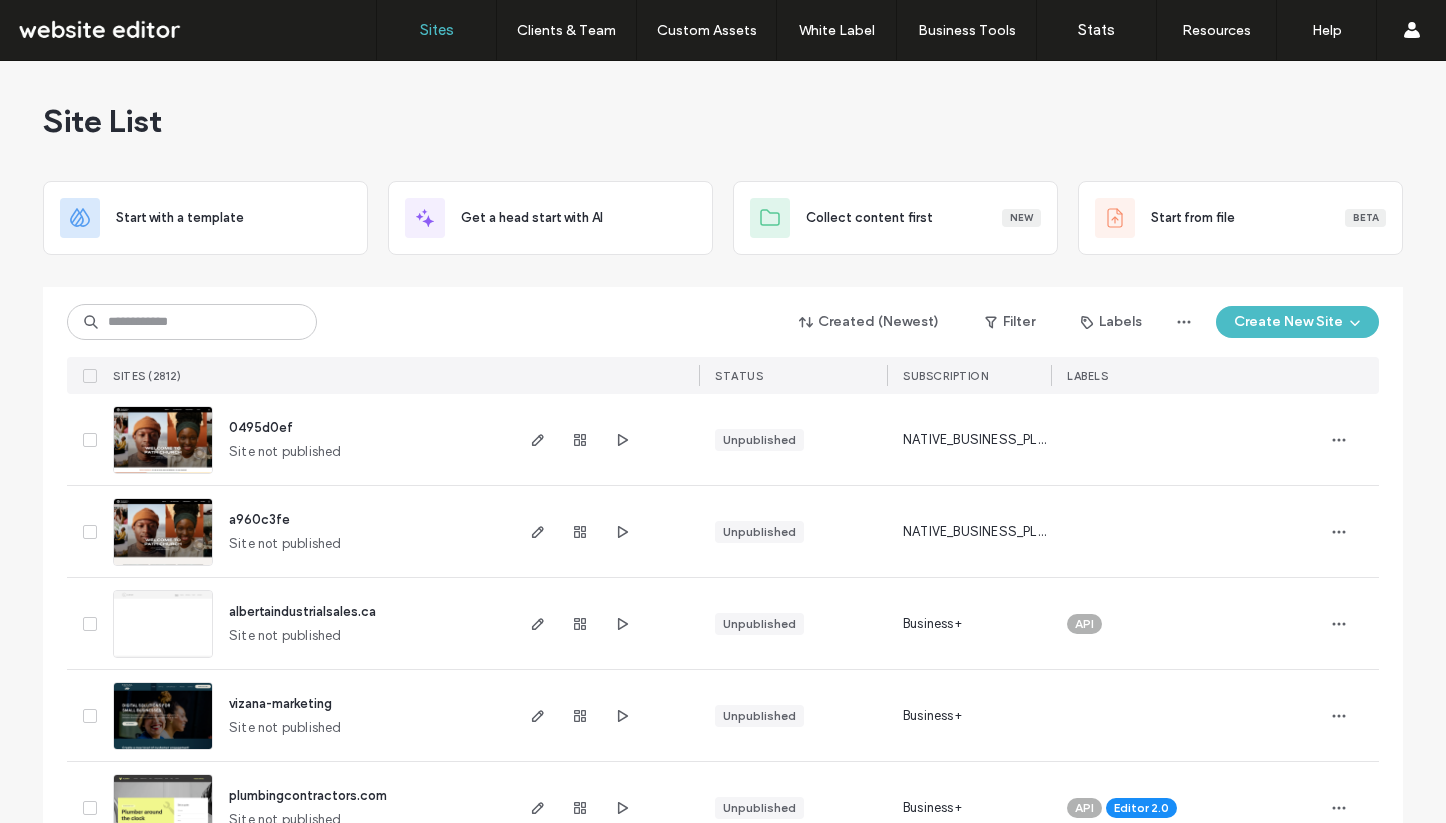 scroll, scrollTop: 0, scrollLeft: 0, axis: both 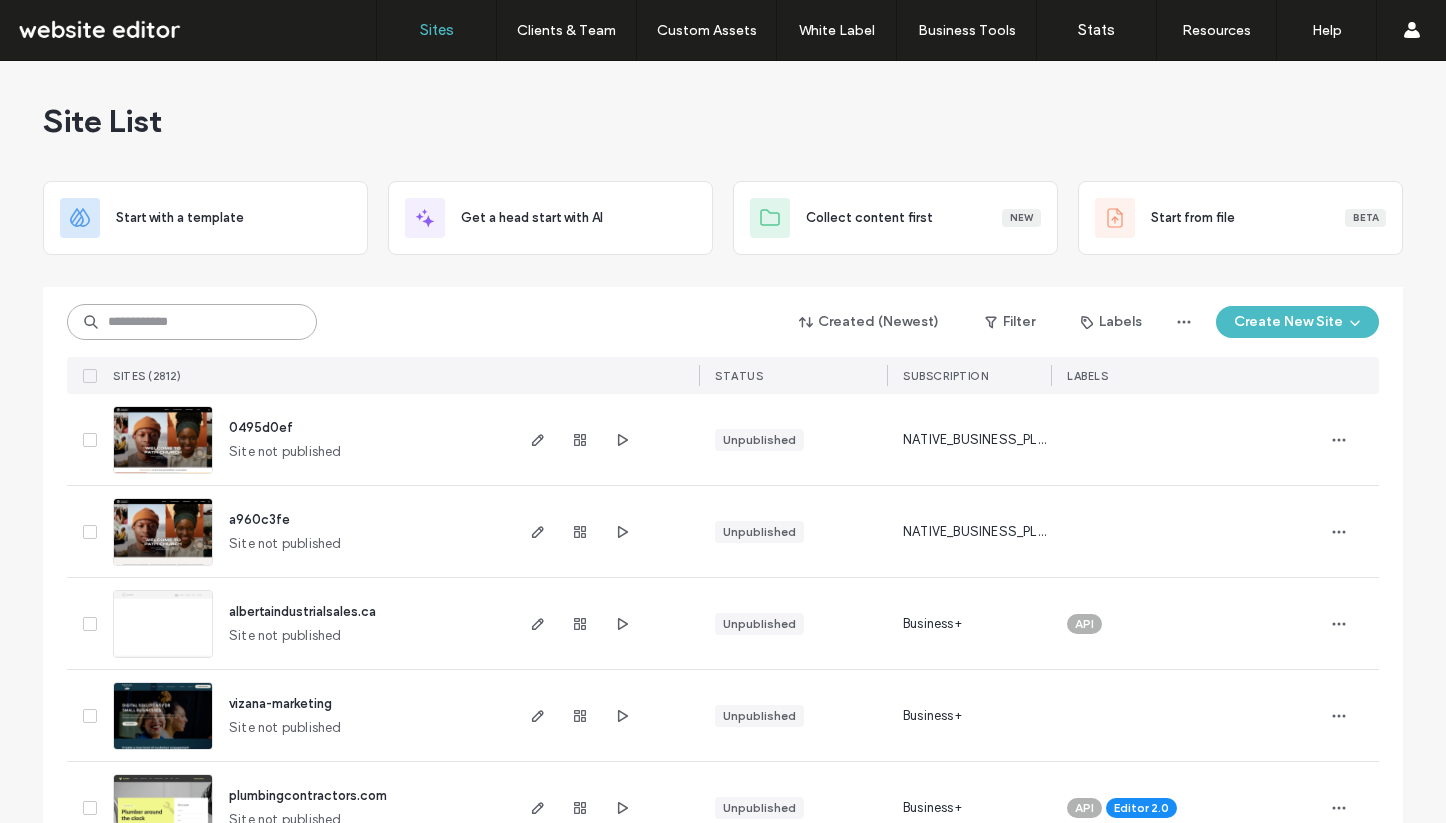 click at bounding box center [192, 322] 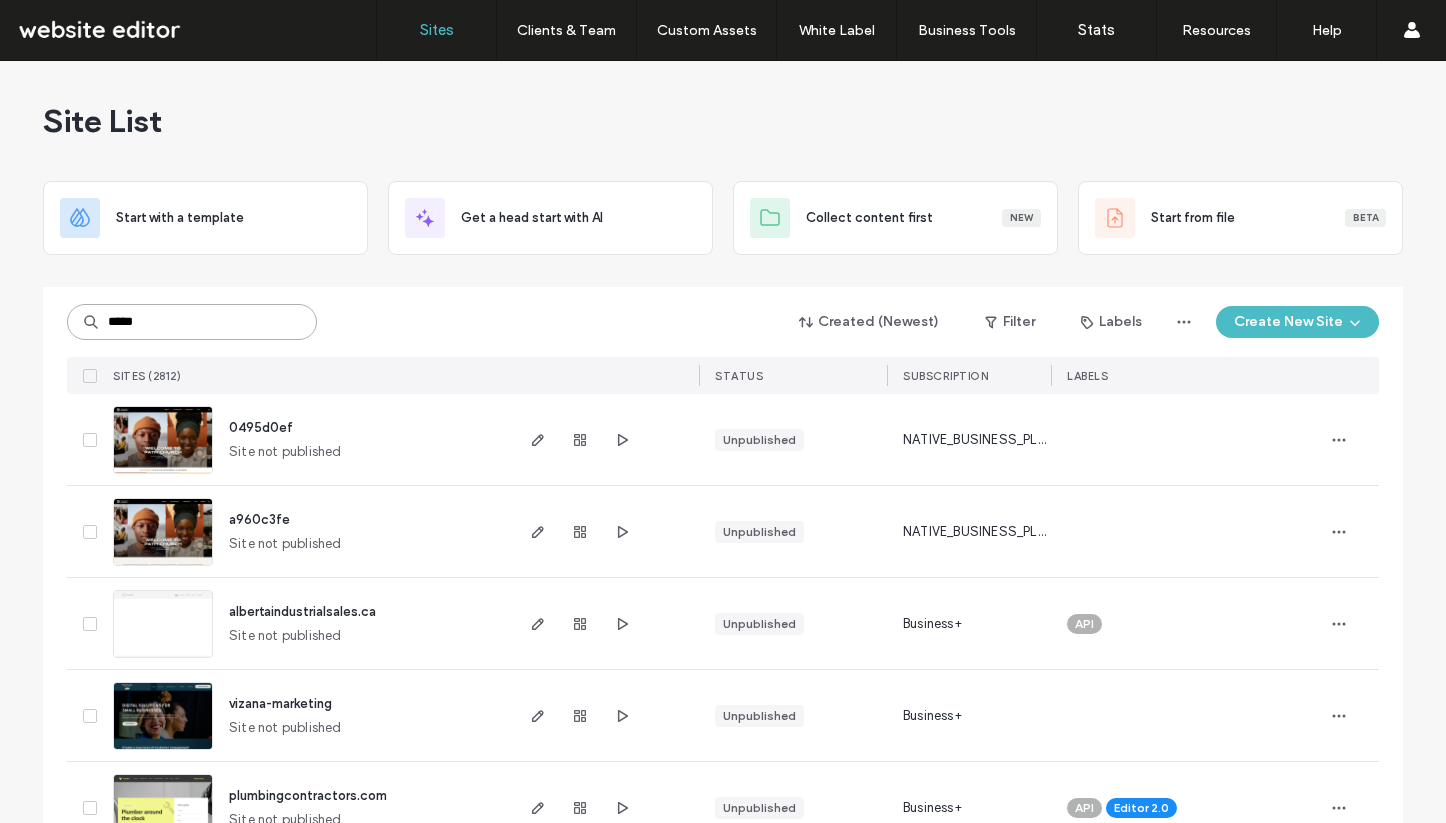 type on "*****" 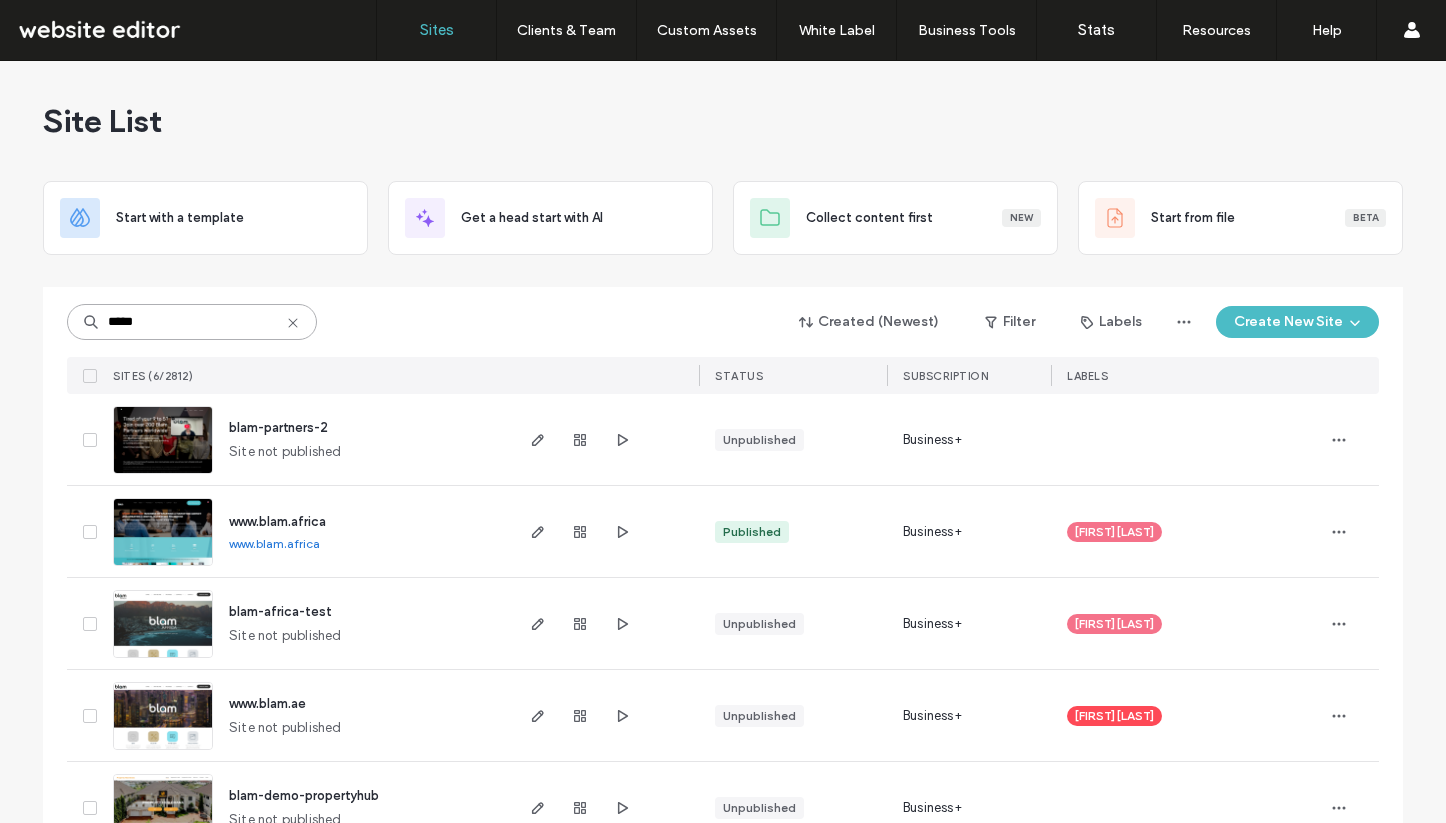 scroll, scrollTop: 147, scrollLeft: 0, axis: vertical 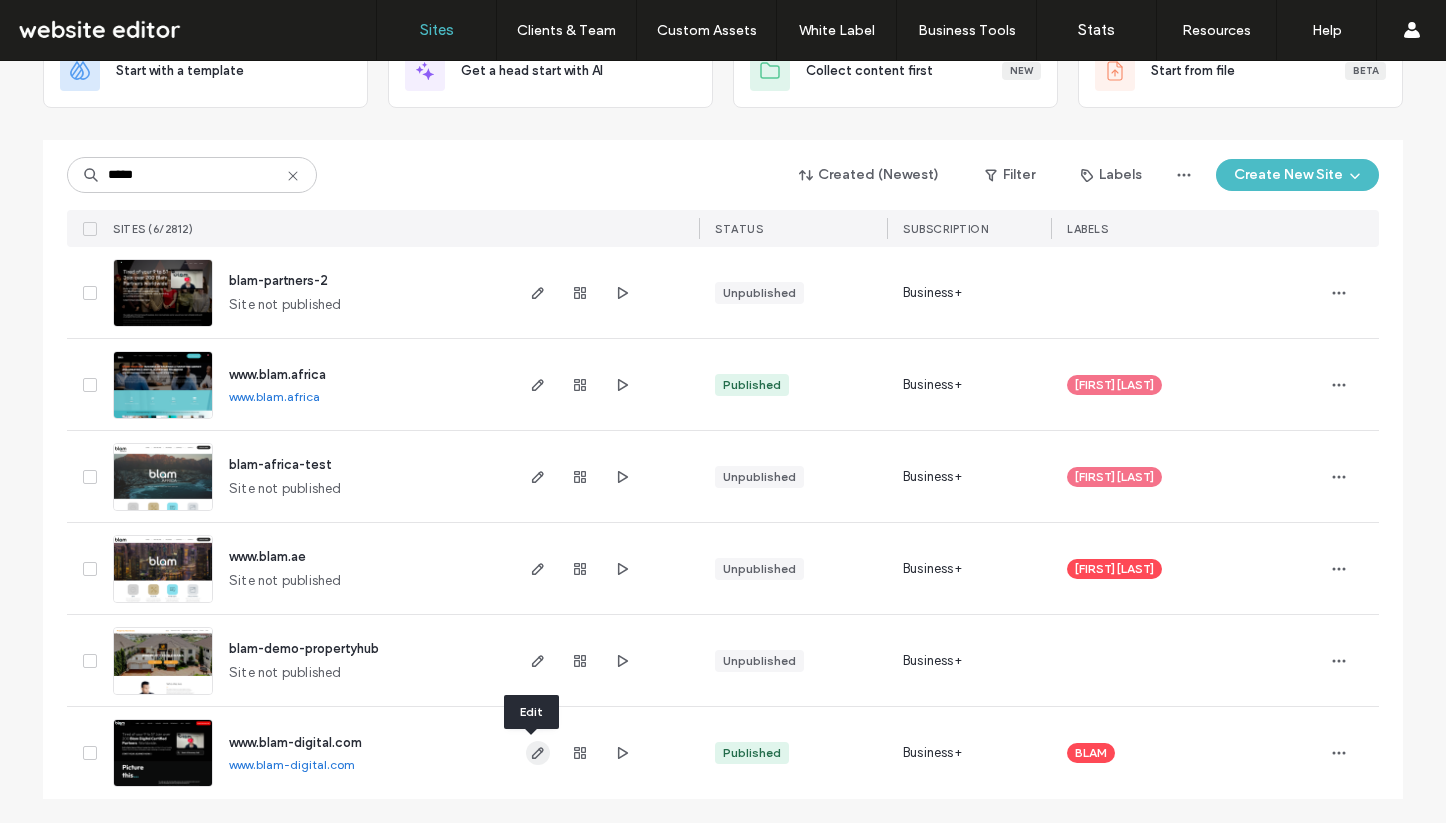 click at bounding box center [538, 753] 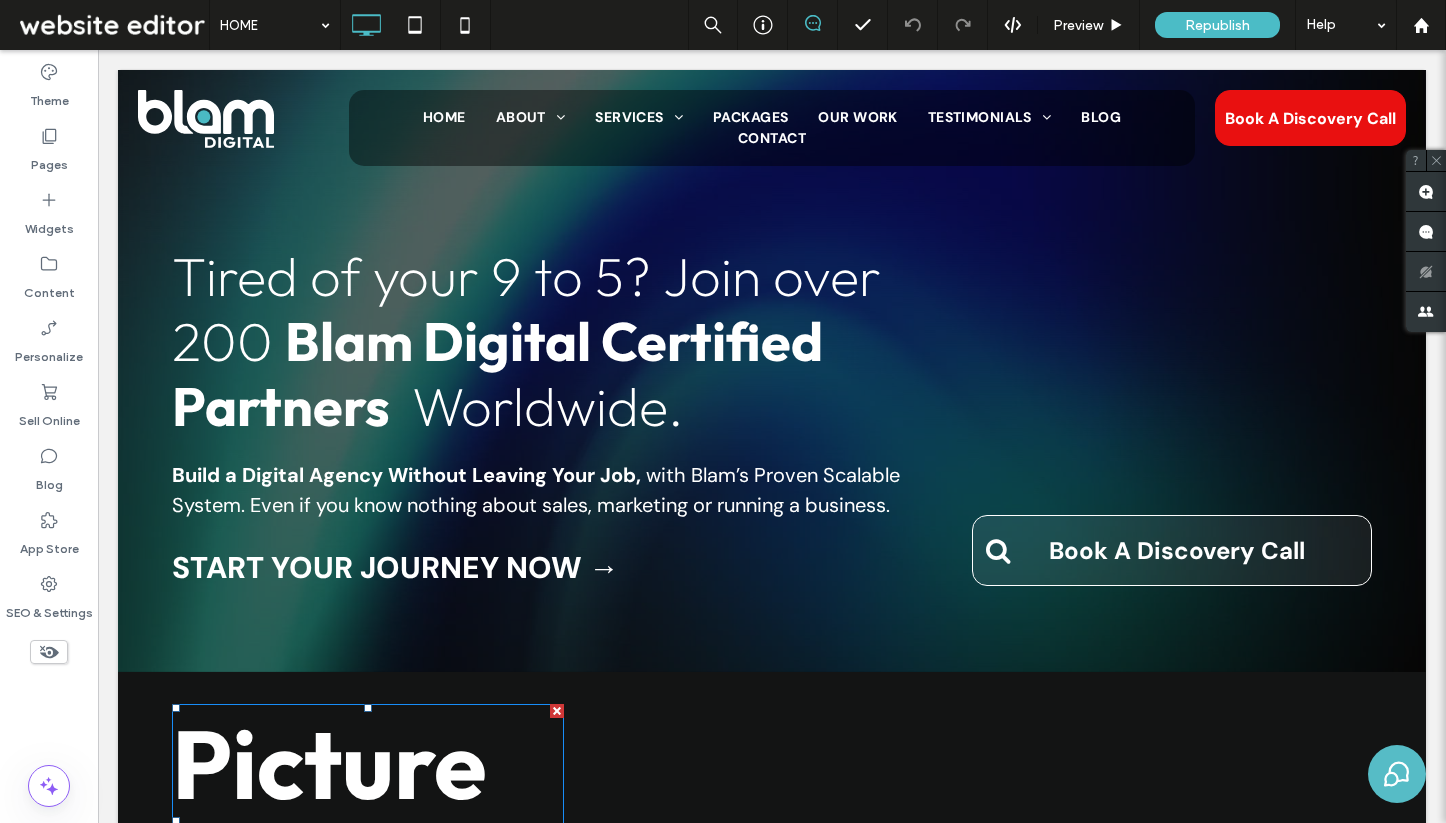 scroll, scrollTop: 0, scrollLeft: 0, axis: both 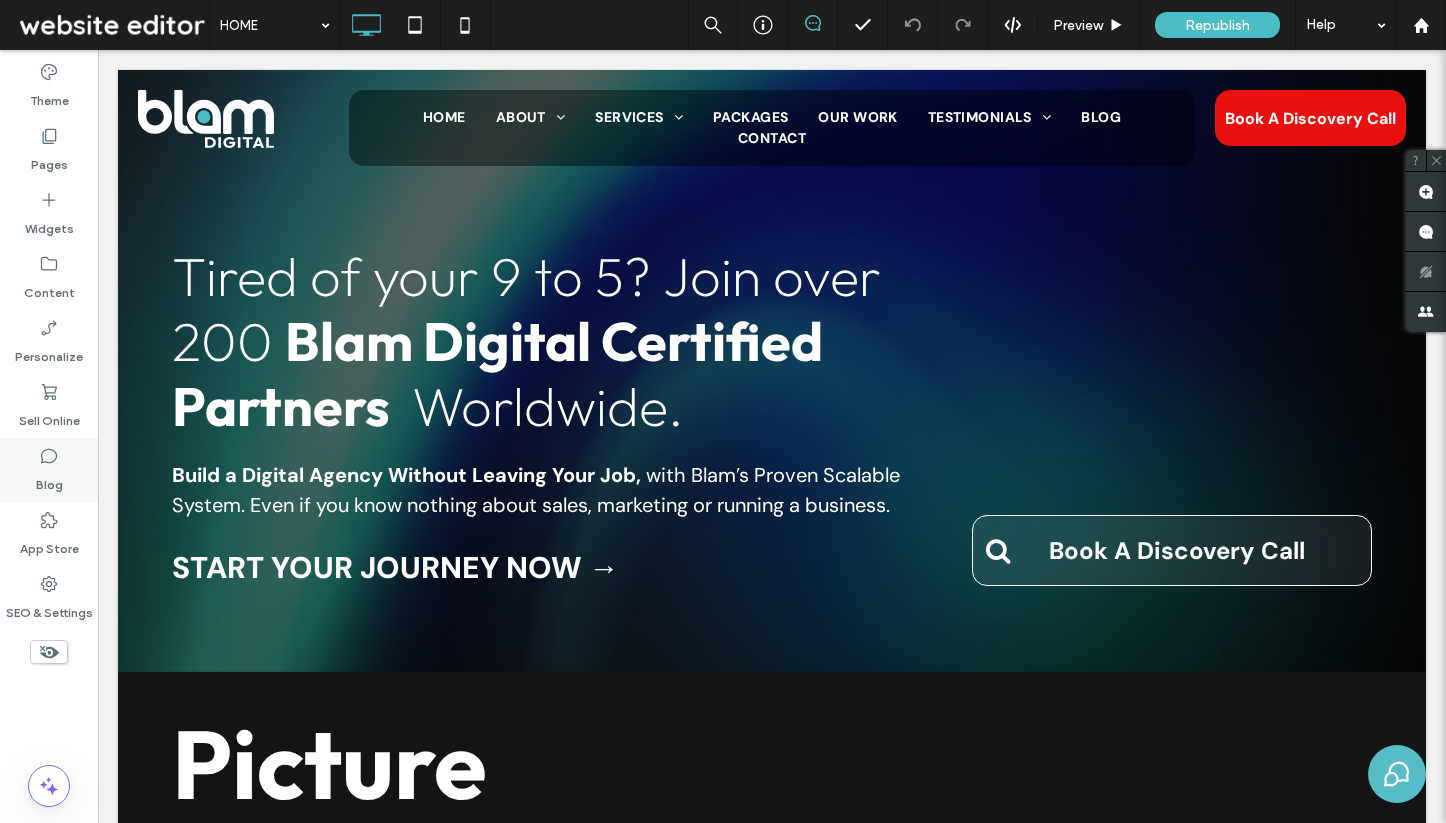click on "Blog" at bounding box center (49, 470) 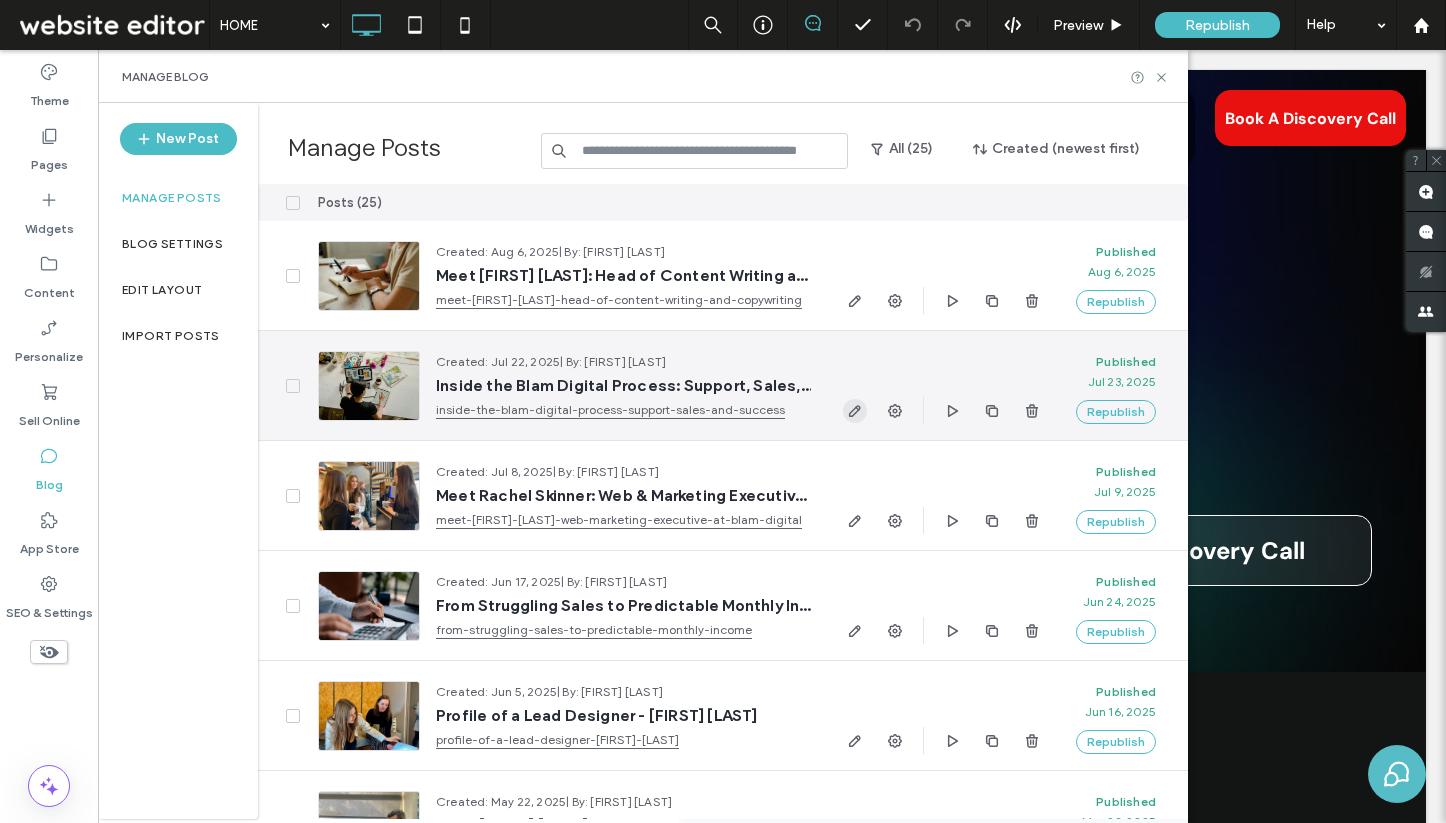 click 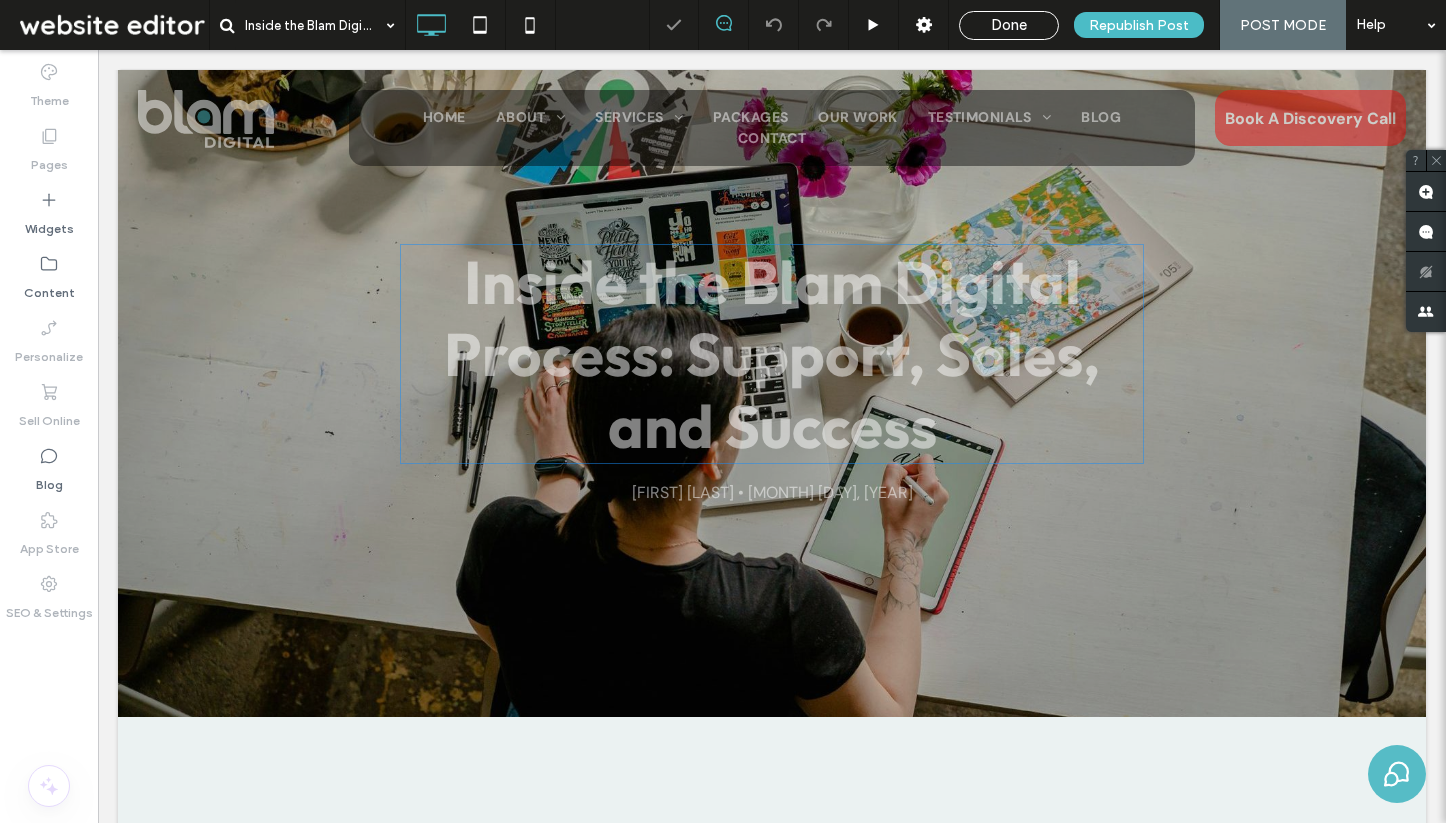 scroll, scrollTop: 0, scrollLeft: 0, axis: both 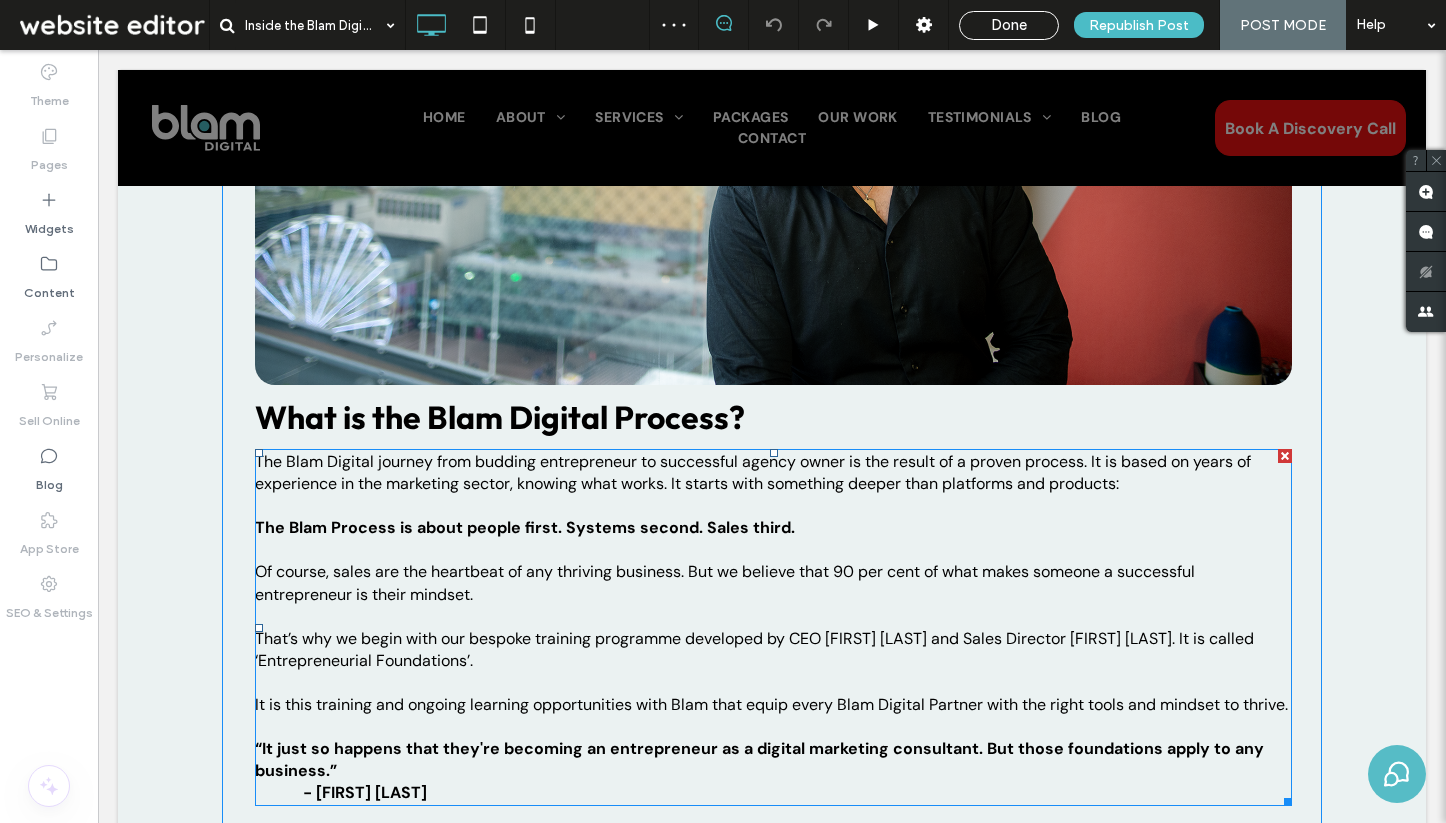 click on "The Blam Digital journey from budding entrepreneur to successful agency owner is the result of a proven process. It is based on years of experience in the marketing sector, knowing what works. It starts with something deeper than platforms and products:" at bounding box center (753, 472) 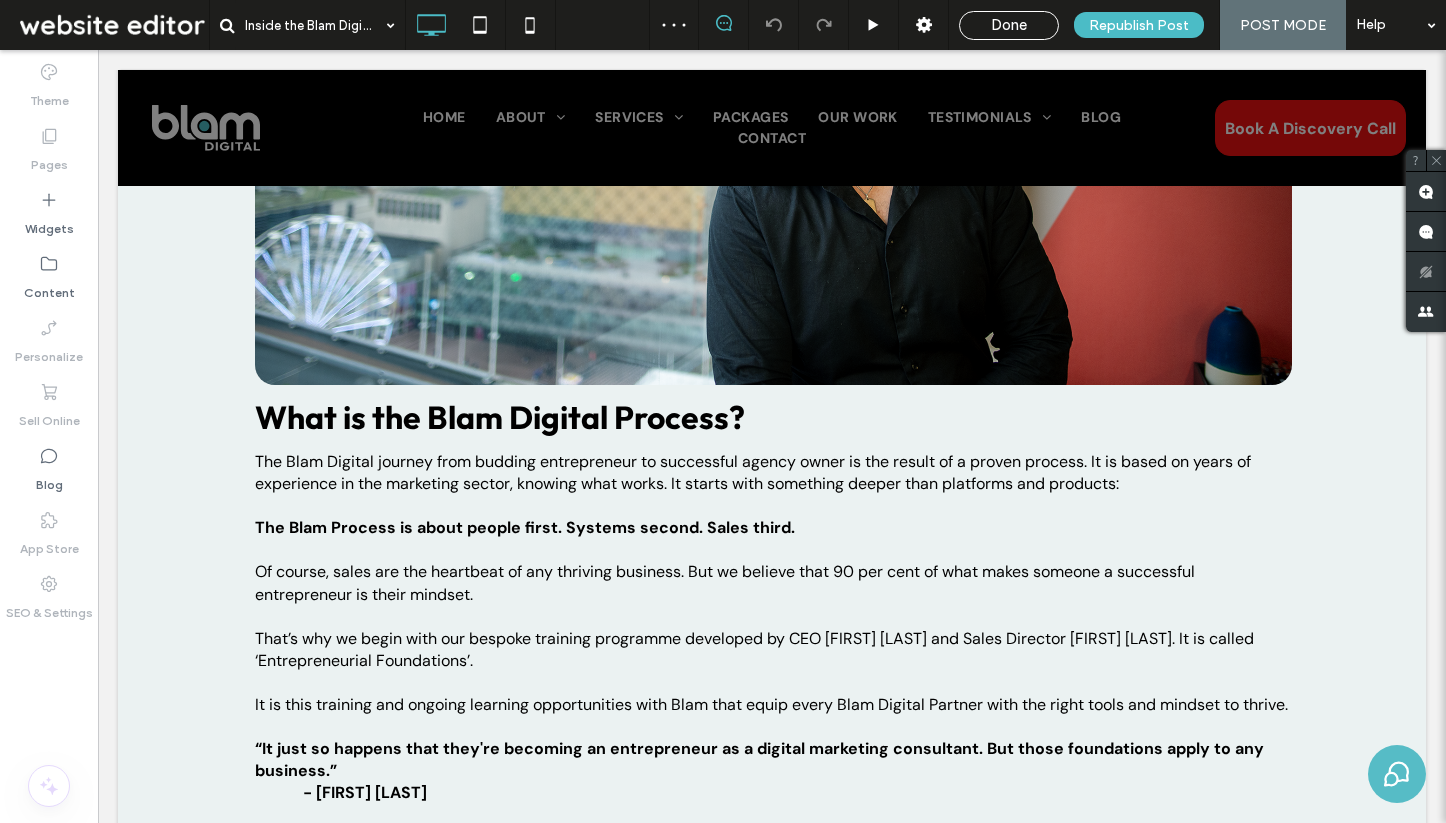 scroll, scrollTop: 1249, scrollLeft: 0, axis: vertical 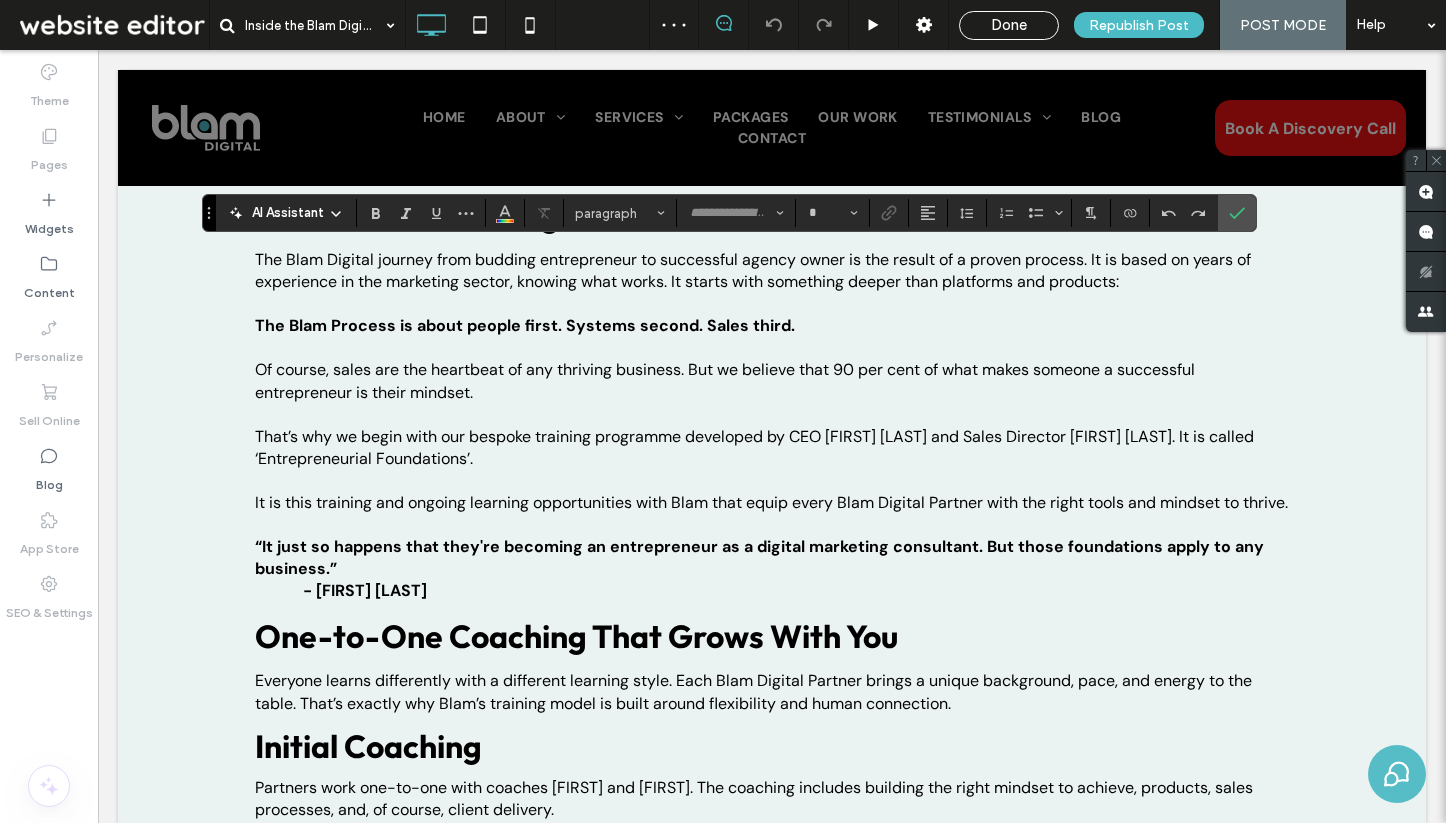 type on "*******" 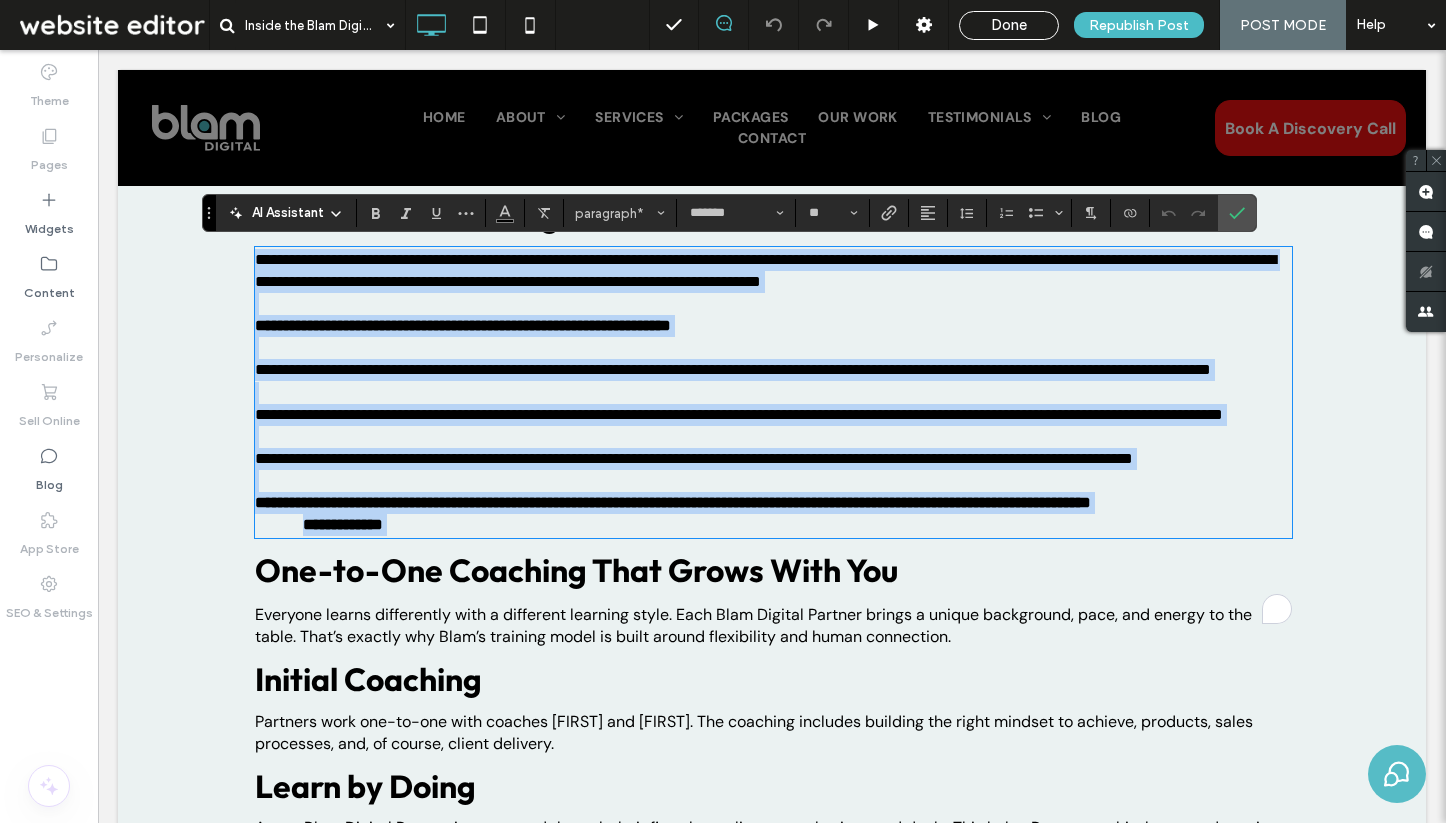 click on "**********" at bounding box center [773, 271] 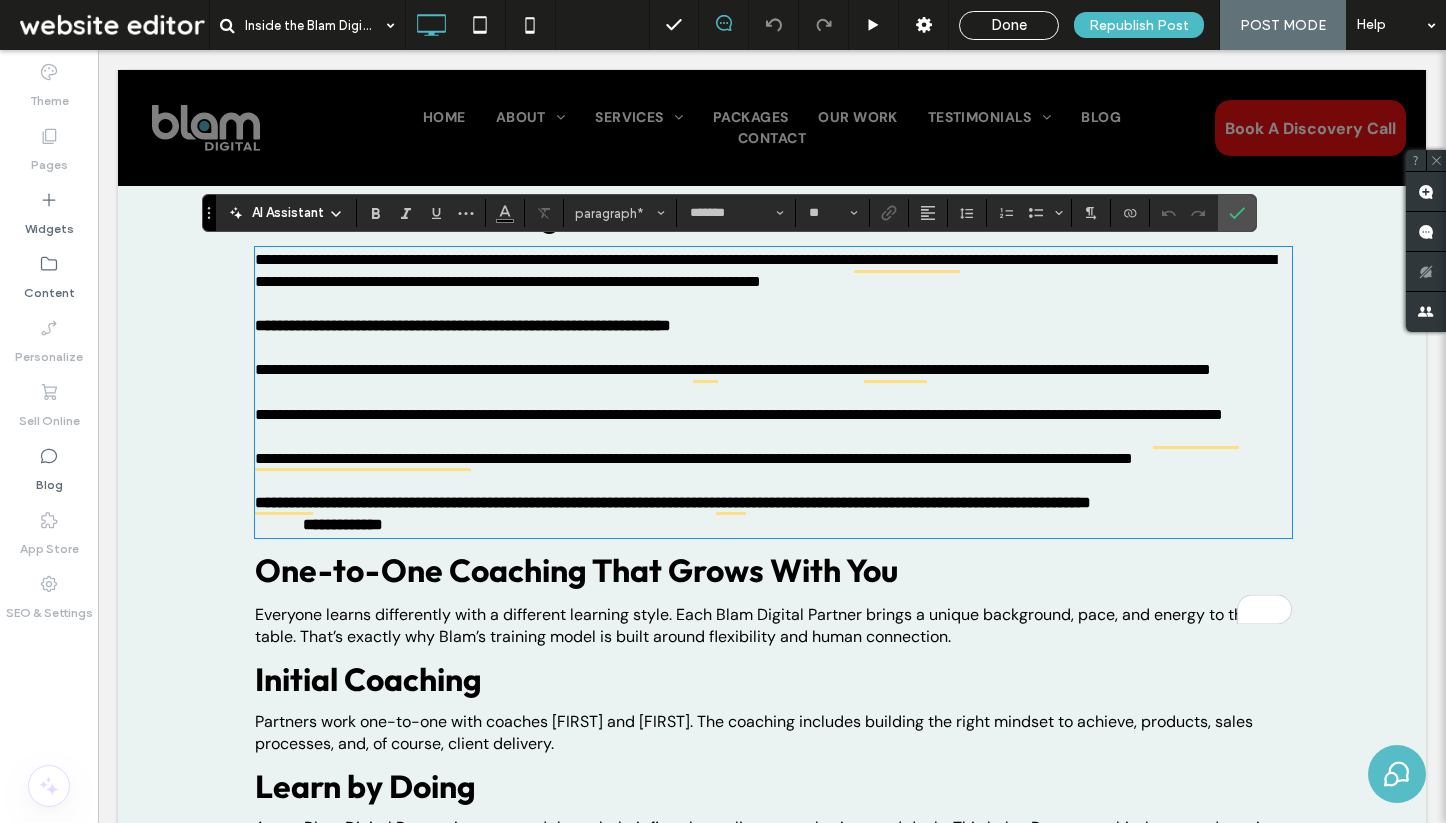 click on "**********" at bounding box center (773, 525) 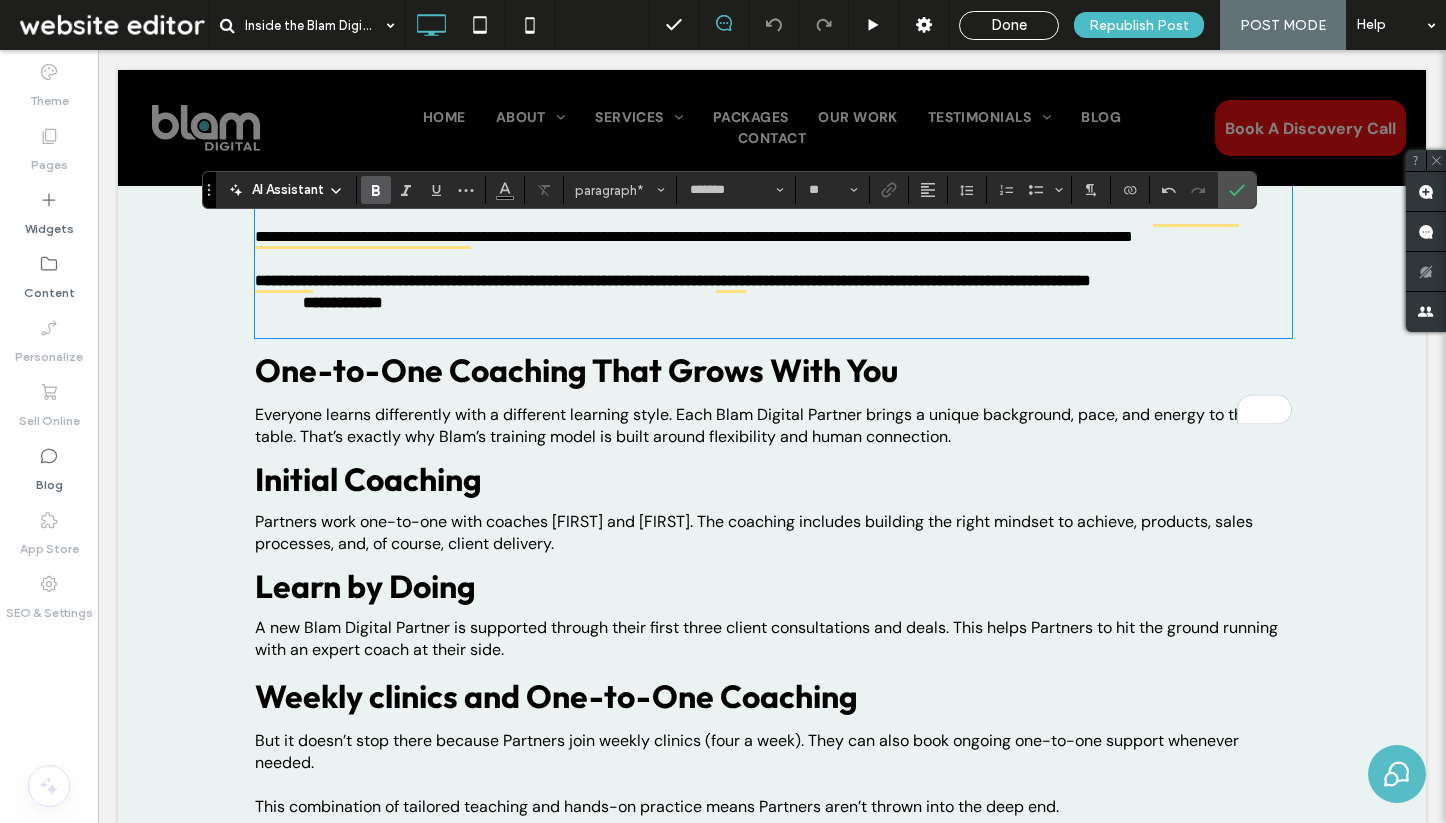 scroll, scrollTop: 1486, scrollLeft: 0, axis: vertical 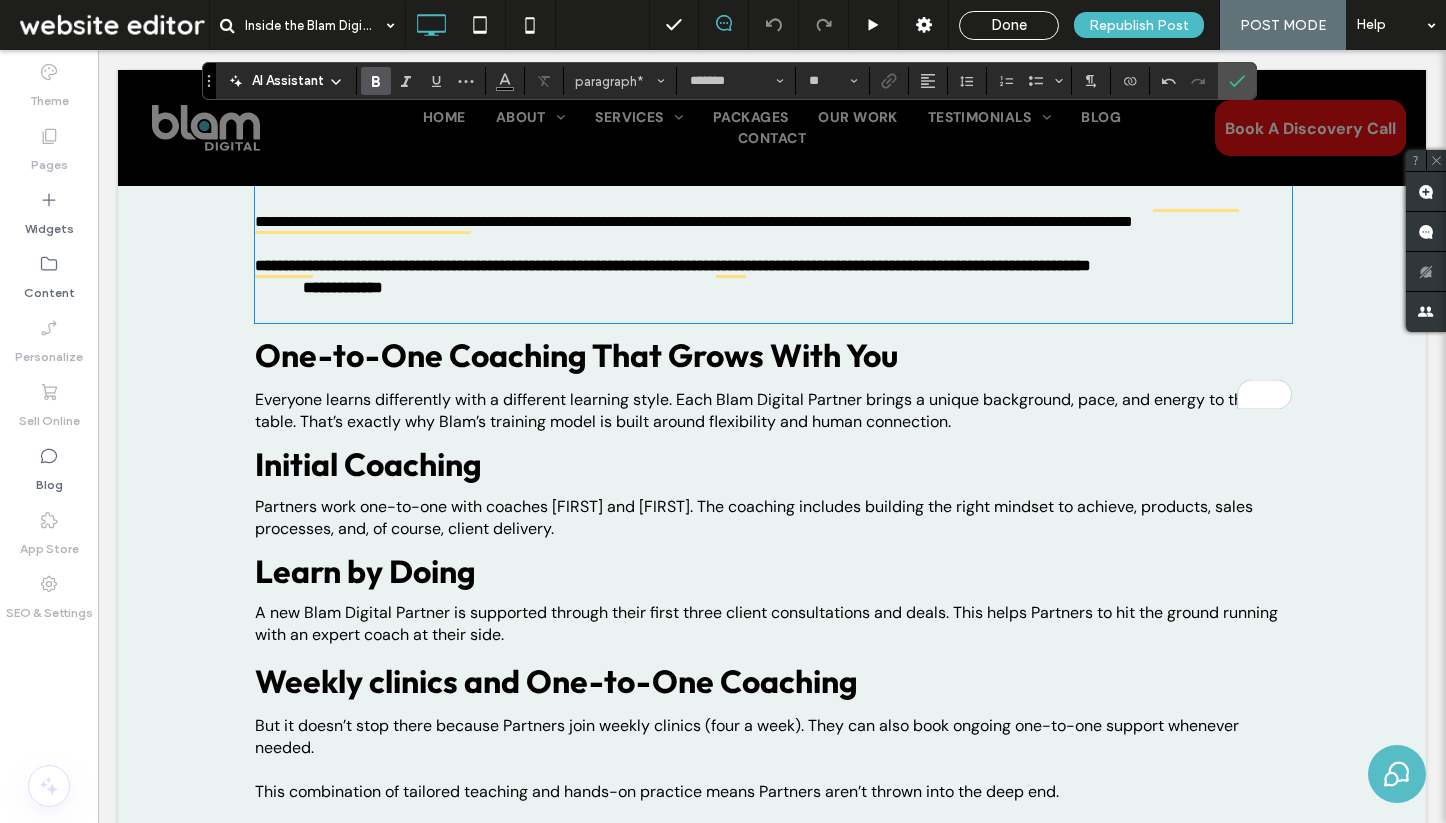 click on "Everyone learns differently with a different learning style. Each Blam Digital Partner brings a unique background, pace, and energy to the table. That’s exactly why Blam’s training model is built around flexibility and human connection." at bounding box center [773, 411] 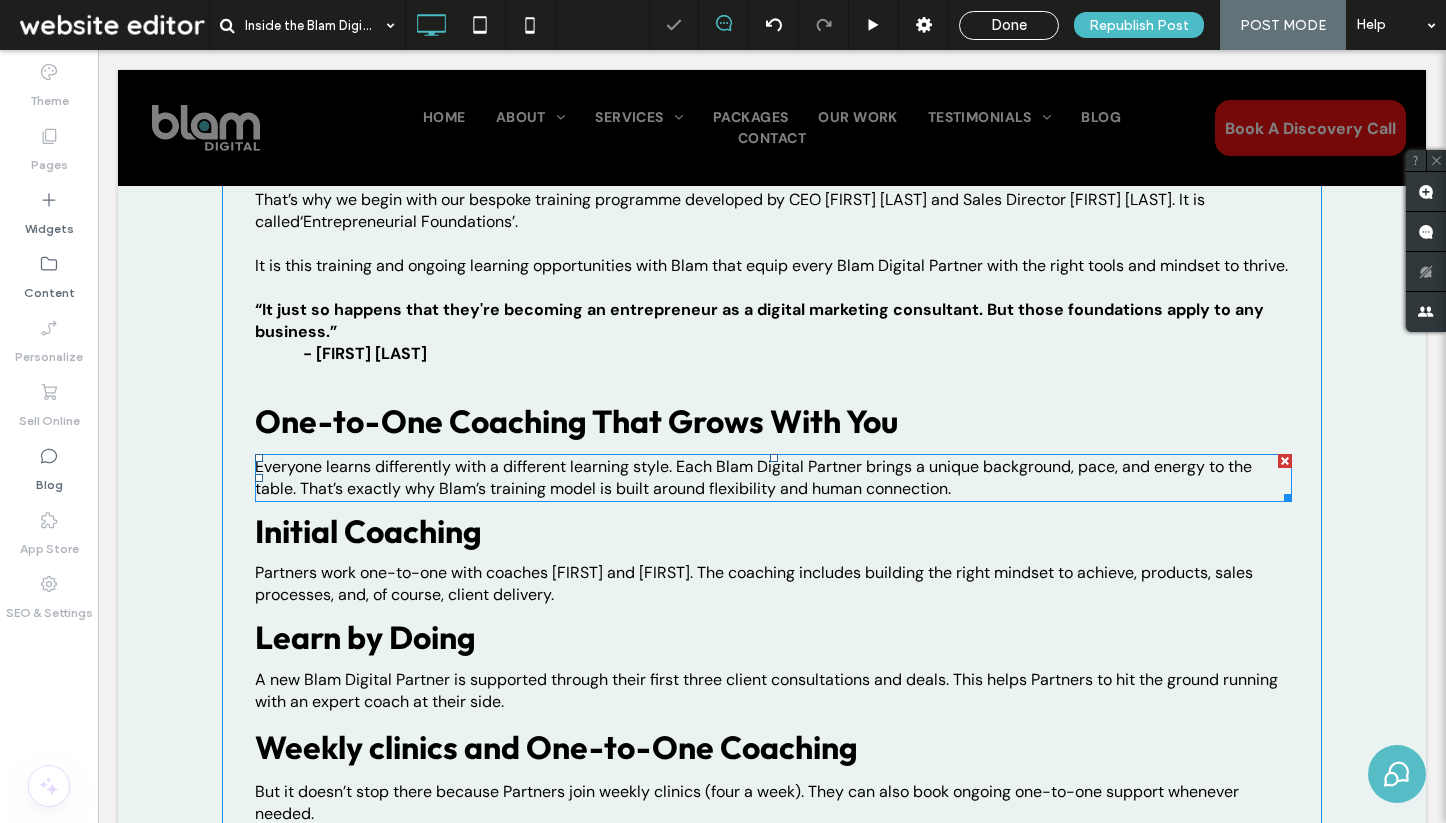 click on "Everyone learns differently with a different learning style. Each Blam Digital Partner brings a unique background, pace, and energy to the table. That’s exactly why Blam’s training model is built around flexibility and human connection." at bounding box center (773, 478) 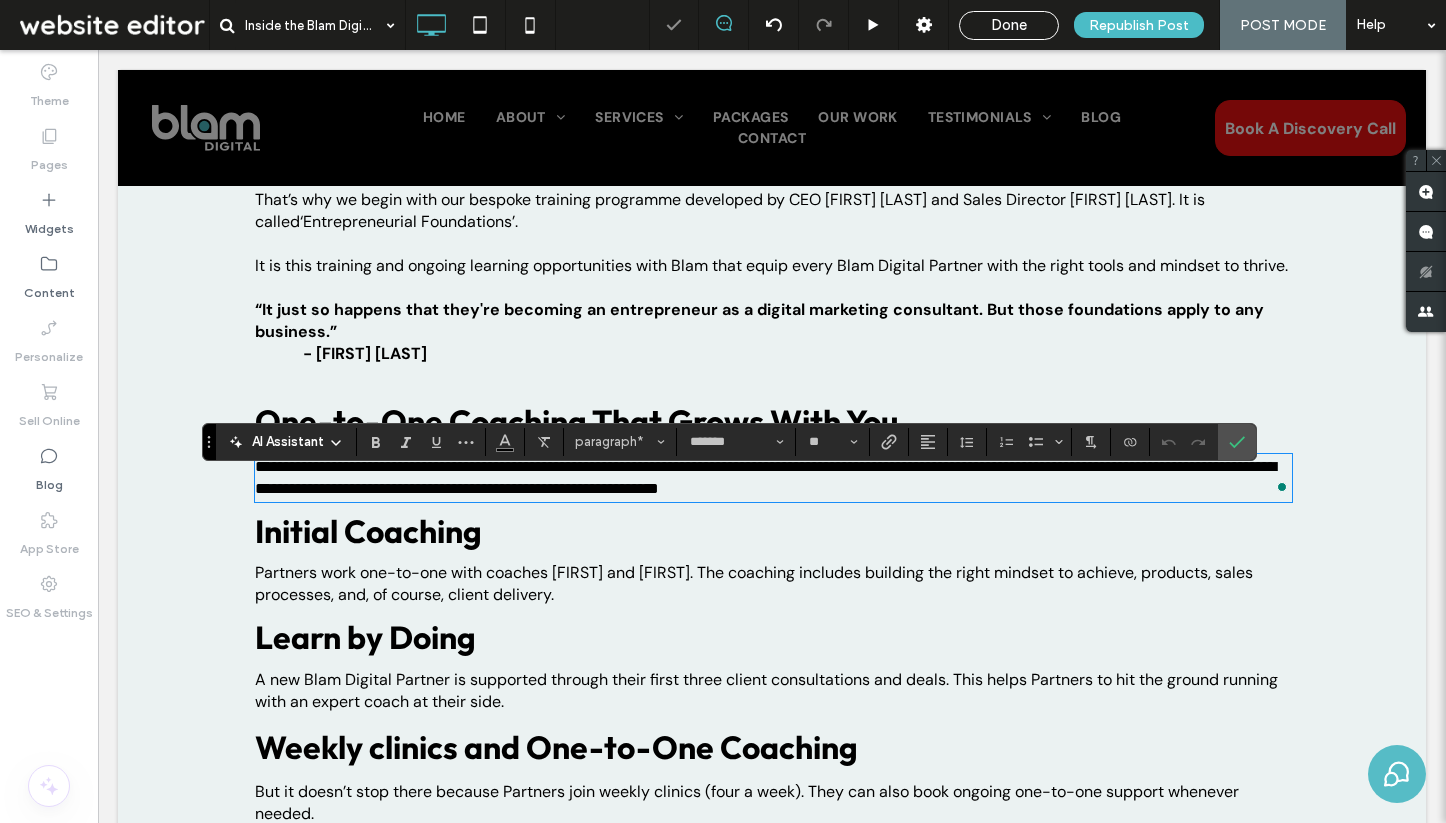 click on "**********" at bounding box center (773, 478) 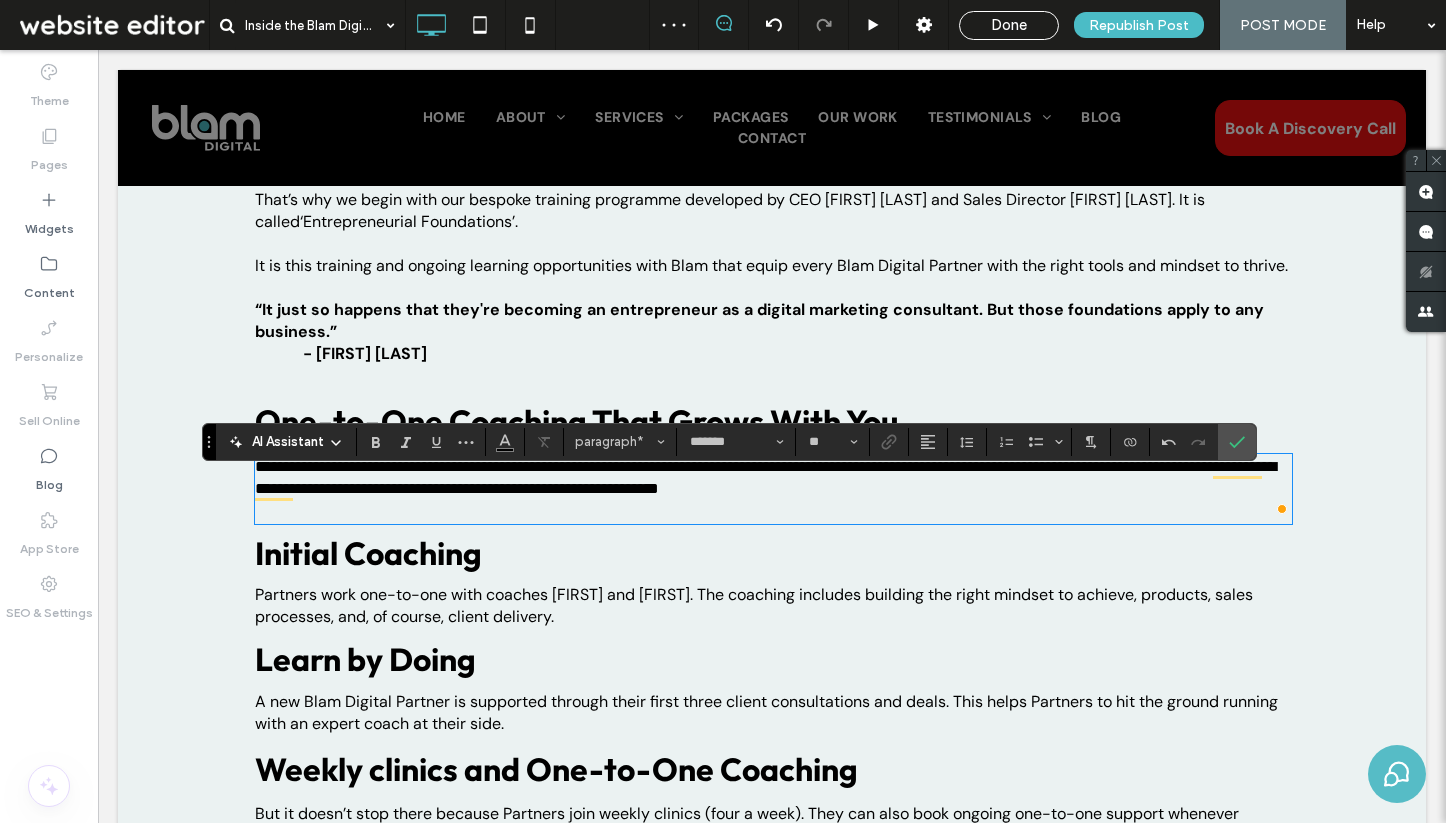 click on "Partners work one-to-one with coaches [FIRST] and [FIRST]. The coaching includes building the right mindset to achieve, products, sales processes, and, of course, client delivery." at bounding box center [773, 606] 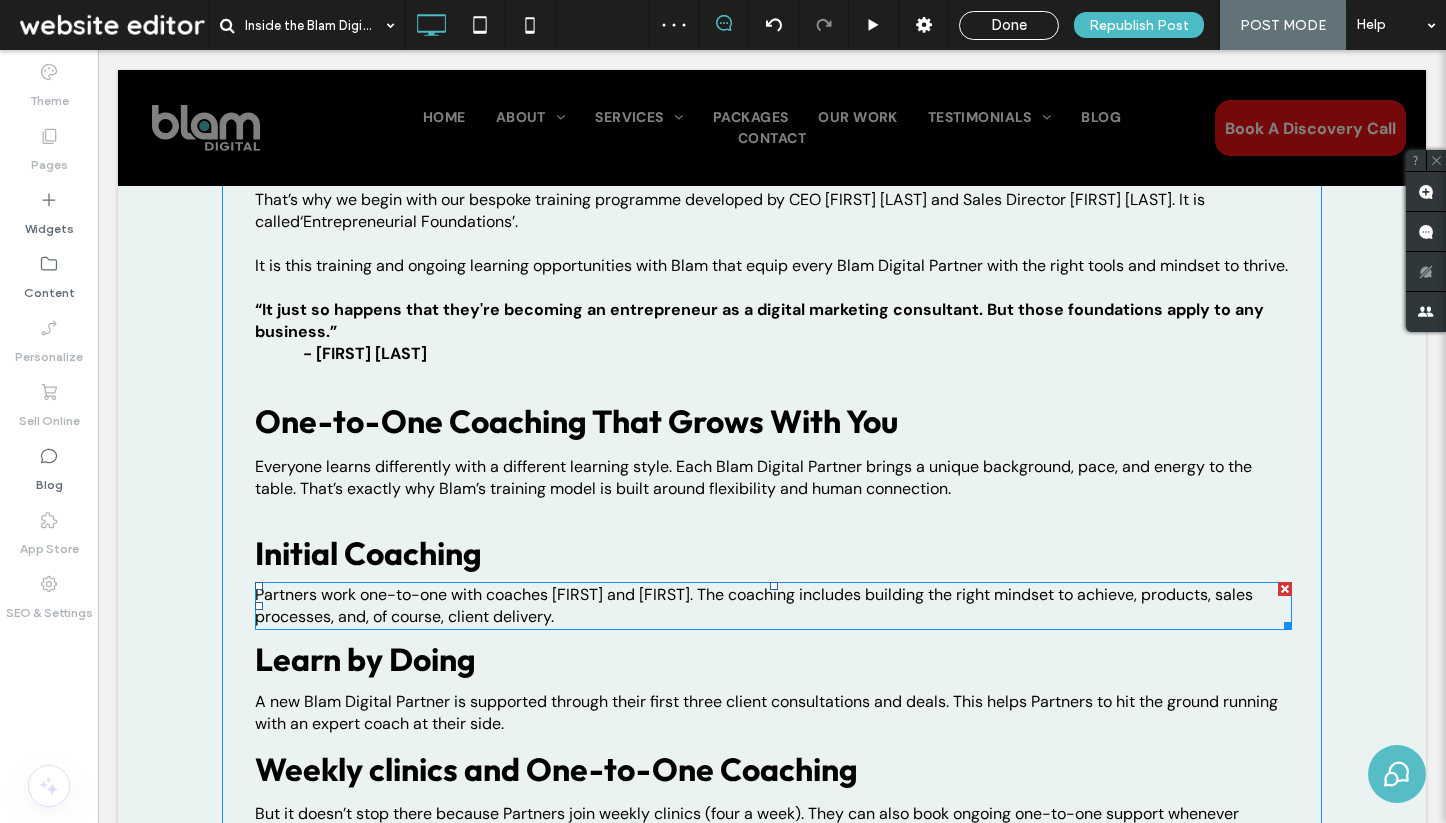 click on "Partners work one-to-one with coaches [FIRST] and [FIRST]. The coaching includes building the right mindset to achieve, products, sales processes, and, of course, client delivery." at bounding box center [773, 606] 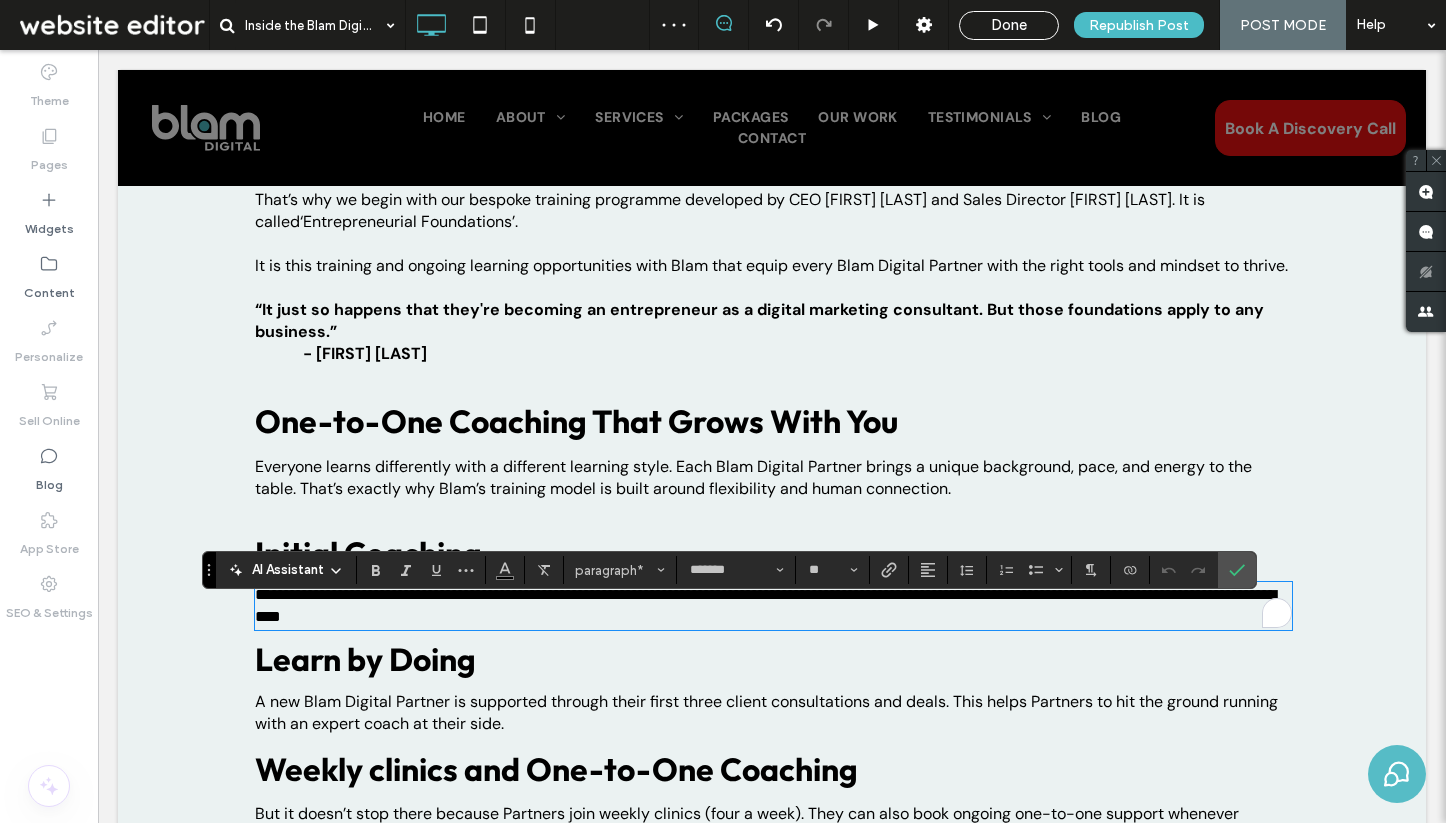 click on "**********" at bounding box center [773, 606] 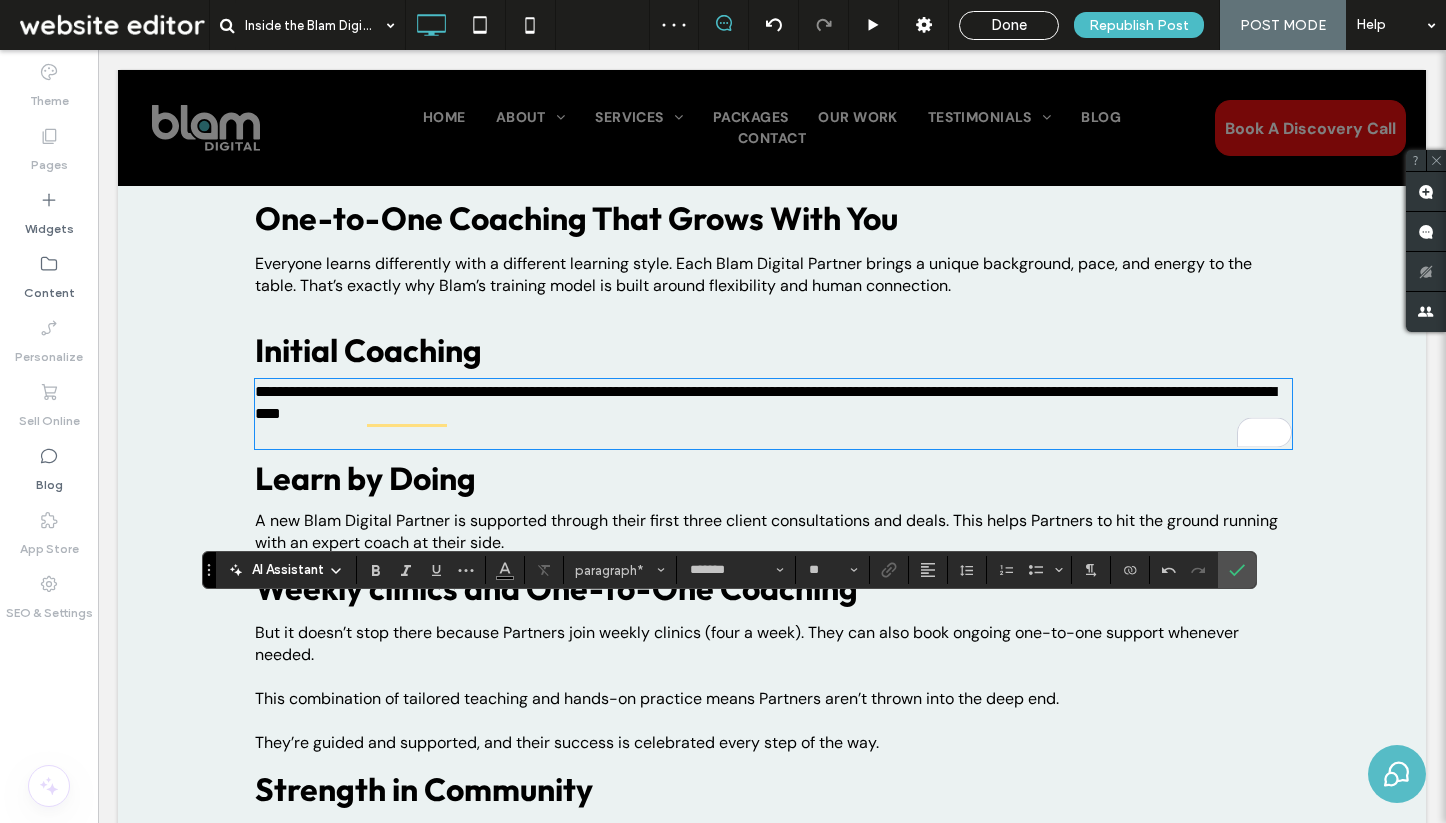 scroll, scrollTop: 1707, scrollLeft: 0, axis: vertical 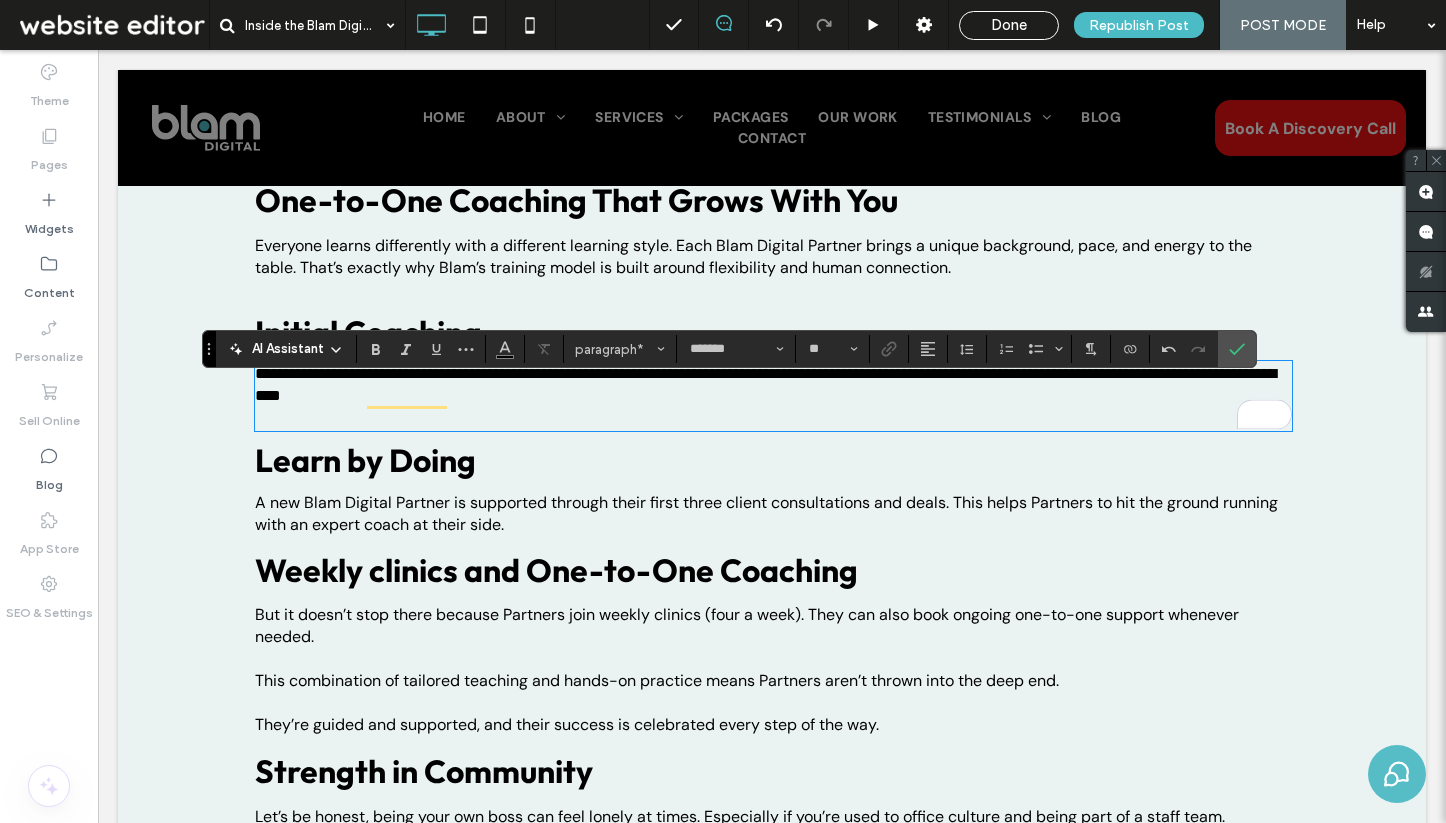 click on "A new Blam Digital Partner is supported through their first three client consultations and deals. This helps Partners to hit the ground running with an expert coach at their side." at bounding box center [773, 514] 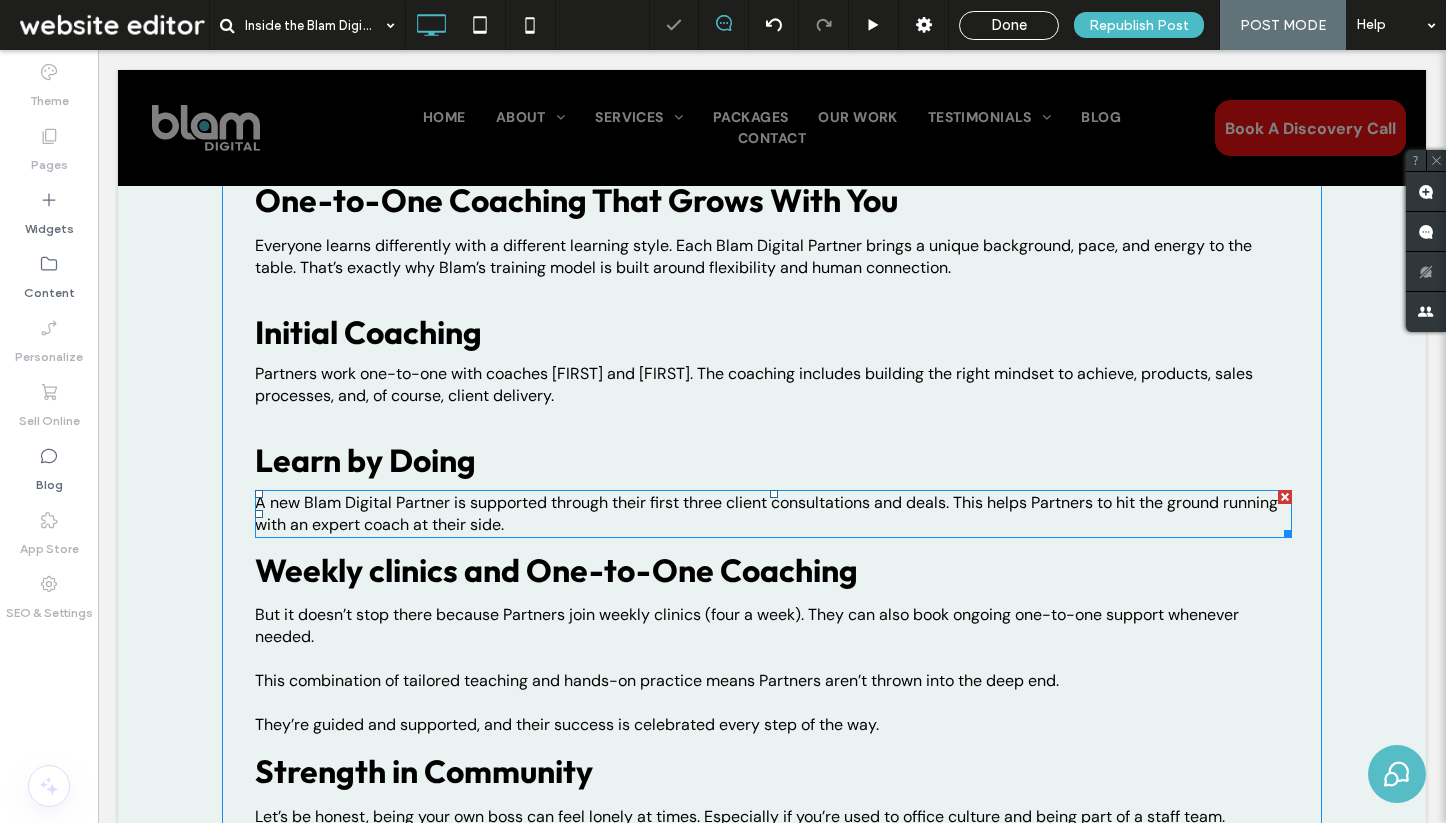 click on "A new Blam Digital Partner is supported through their first three client consultations and deals. This helps Partners to hit the ground running with an expert coach at their side." at bounding box center [773, 514] 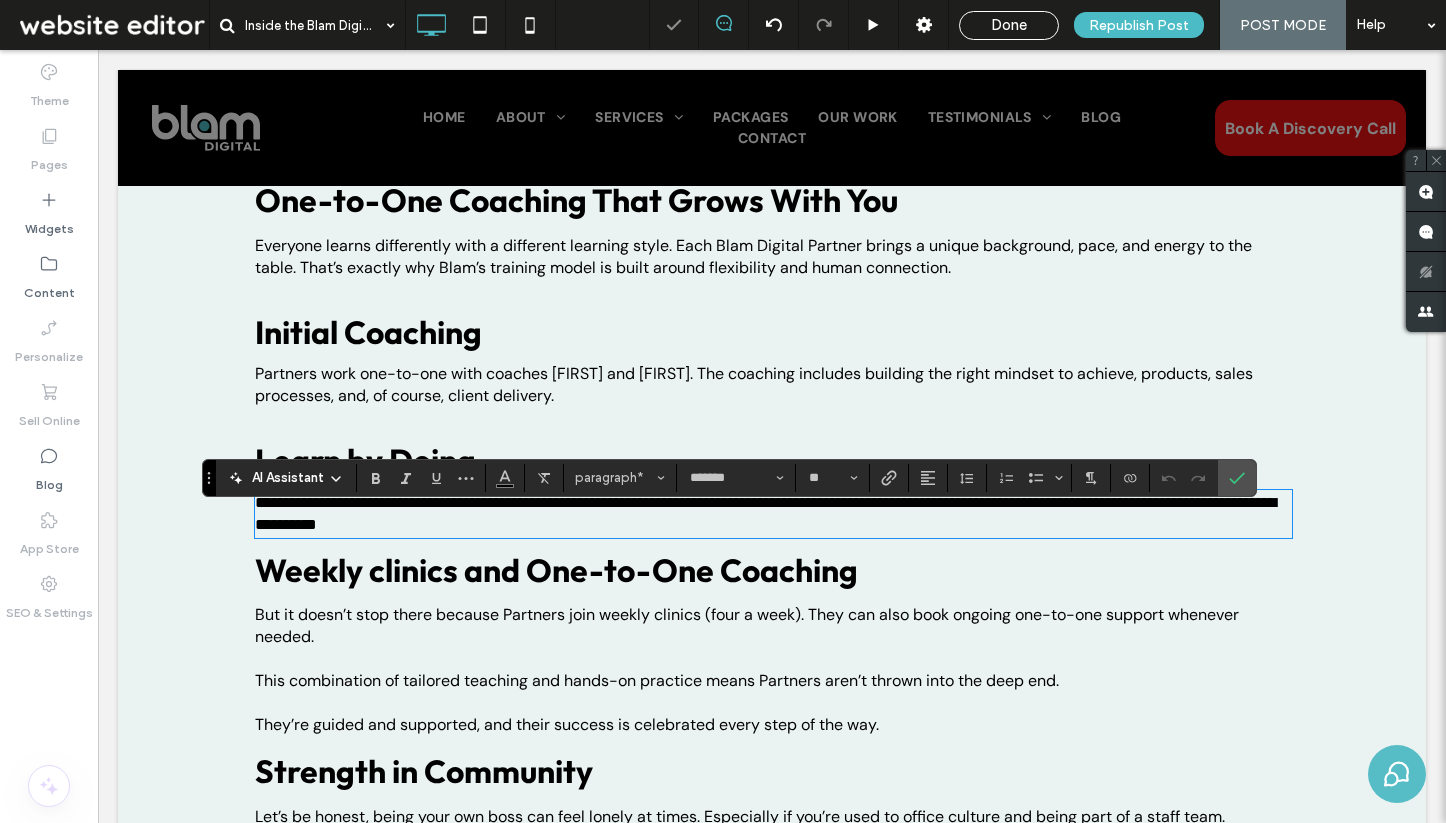 click on "**********" at bounding box center (773, 514) 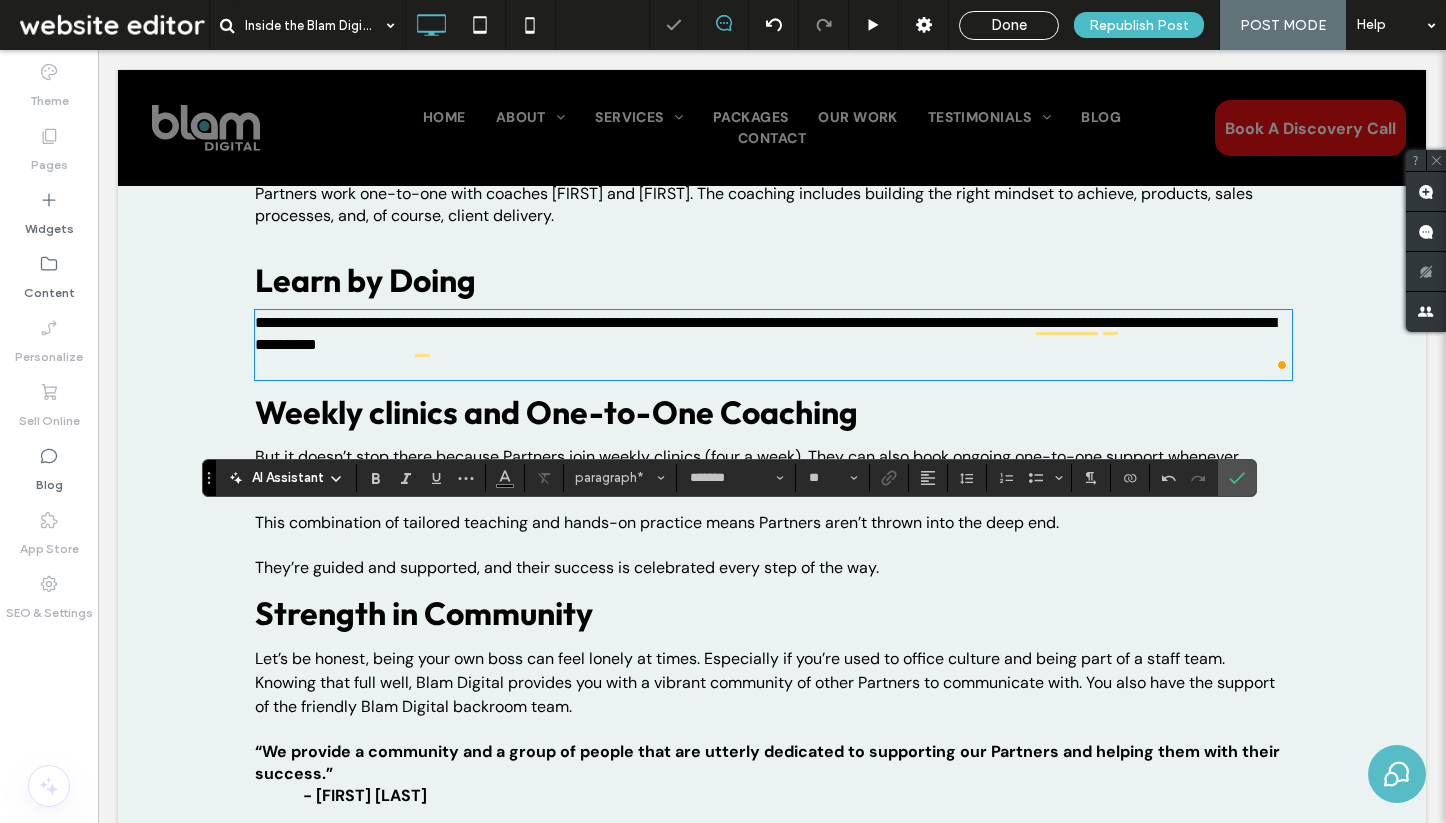 scroll, scrollTop: 1900, scrollLeft: 0, axis: vertical 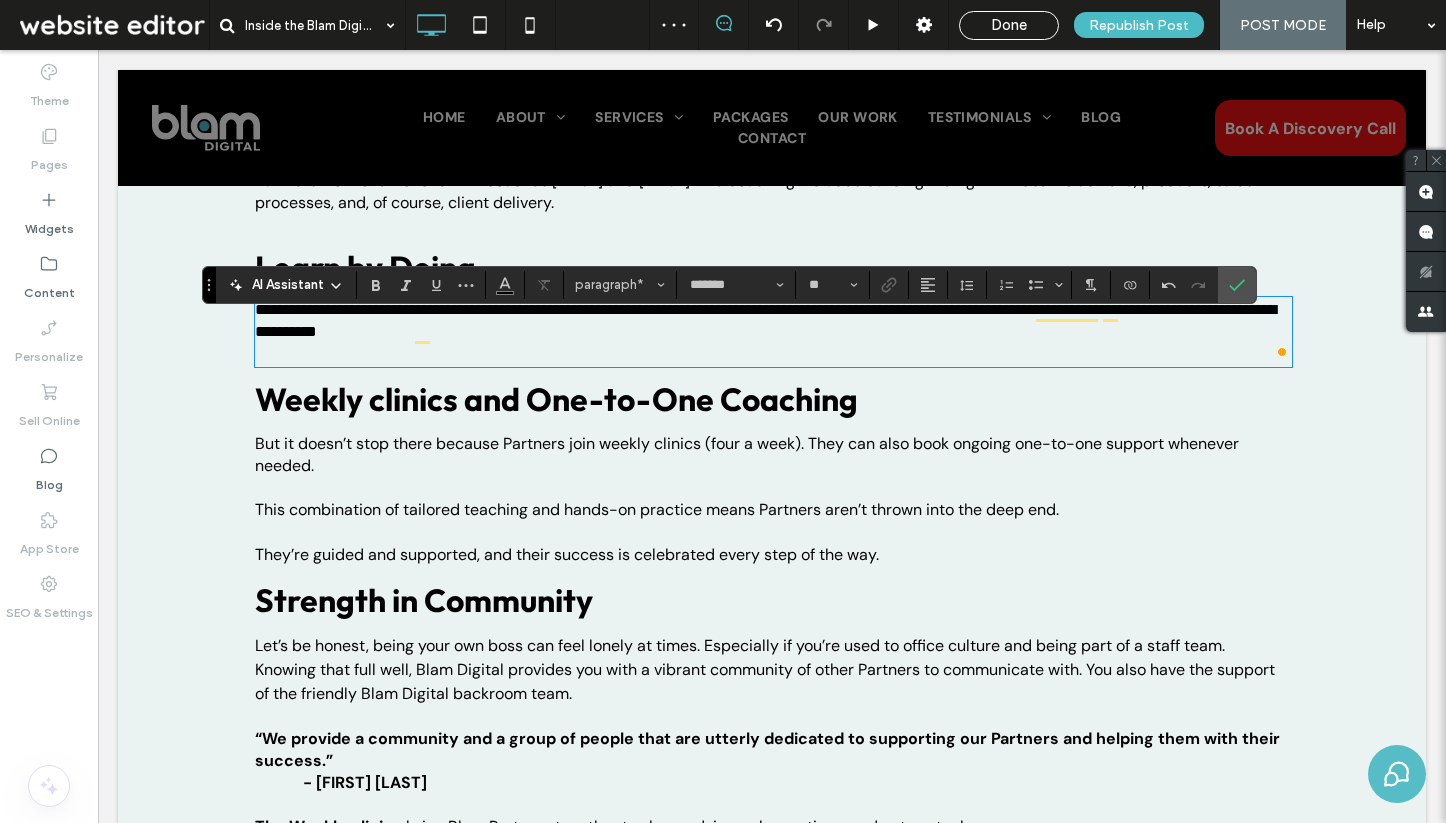 click on "They’re guided and supported, and their success is celebrated every step of the way." at bounding box center (773, 555) 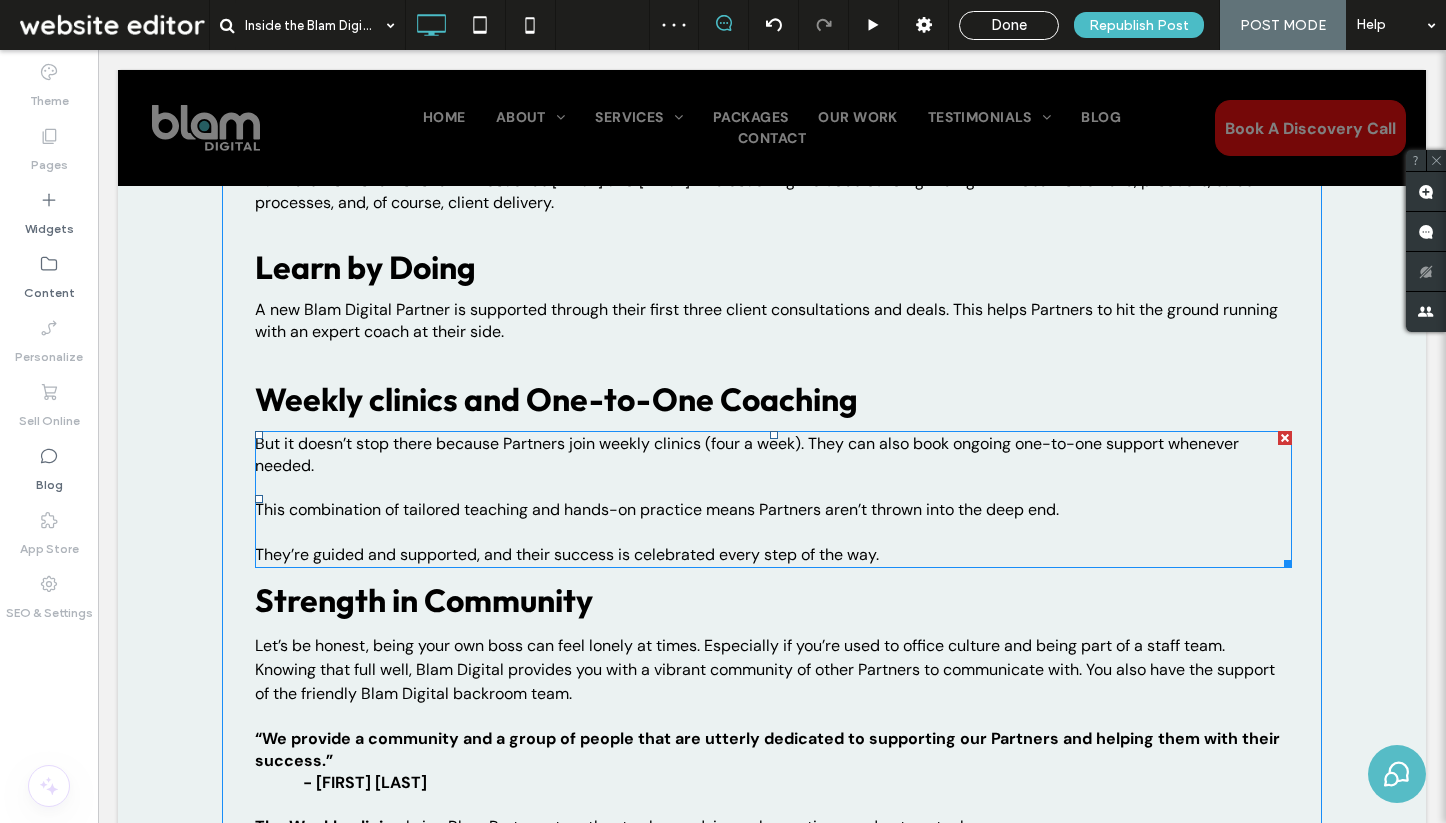 click on "They’re guided and supported, and their success is celebrated every step of the way." at bounding box center [773, 555] 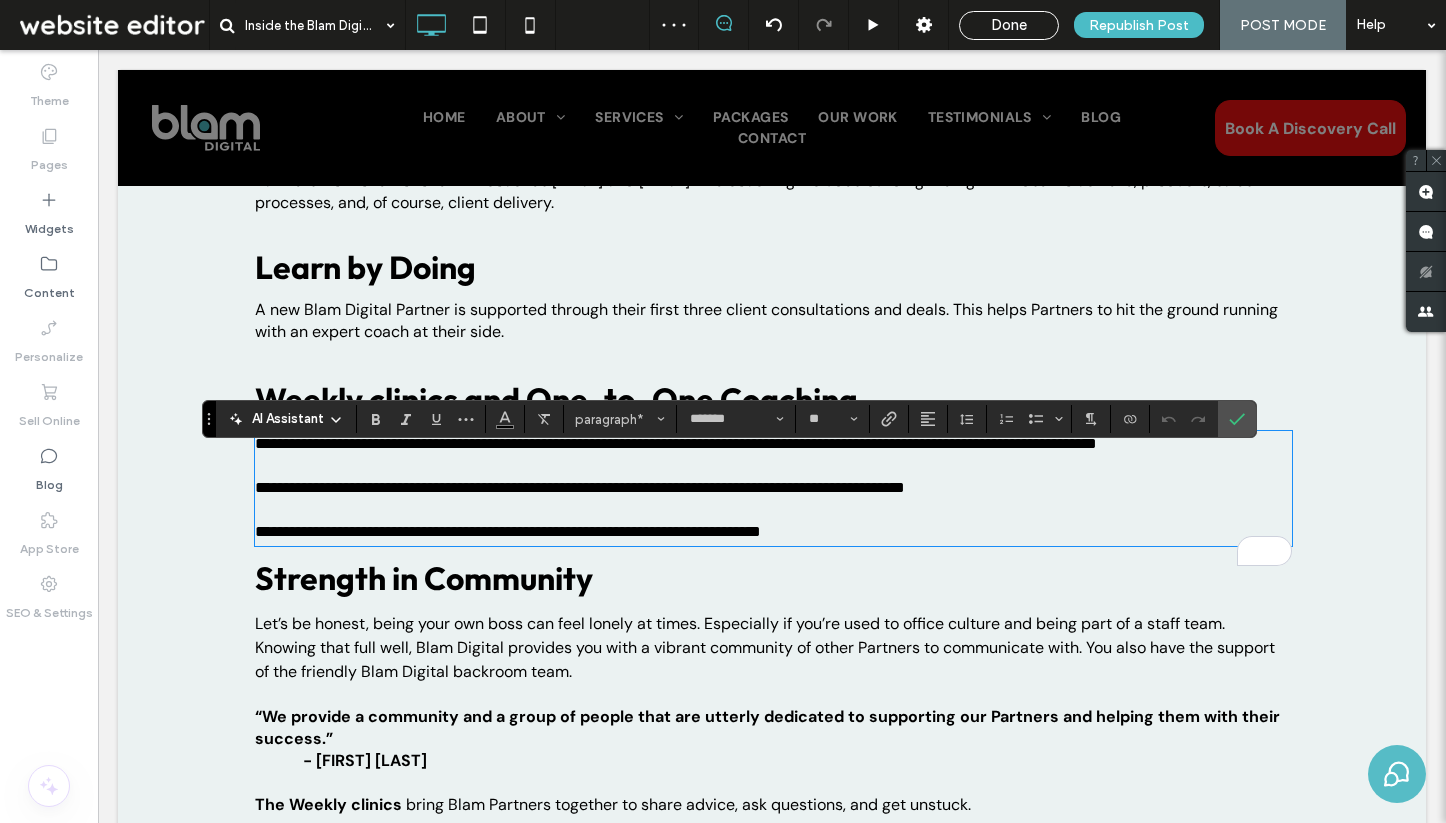 click on "**********" at bounding box center [773, 532] 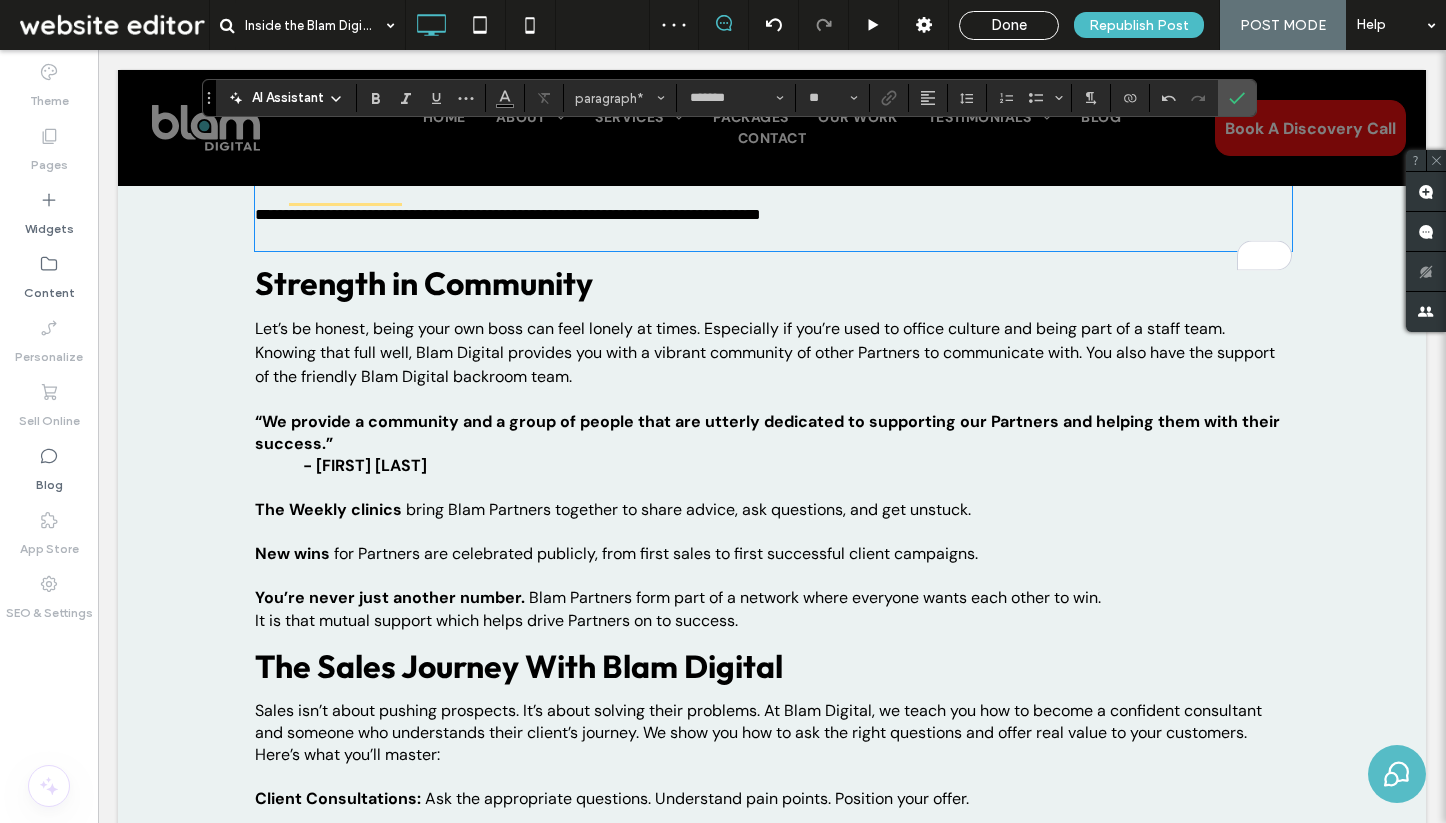 scroll, scrollTop: 2244, scrollLeft: 0, axis: vertical 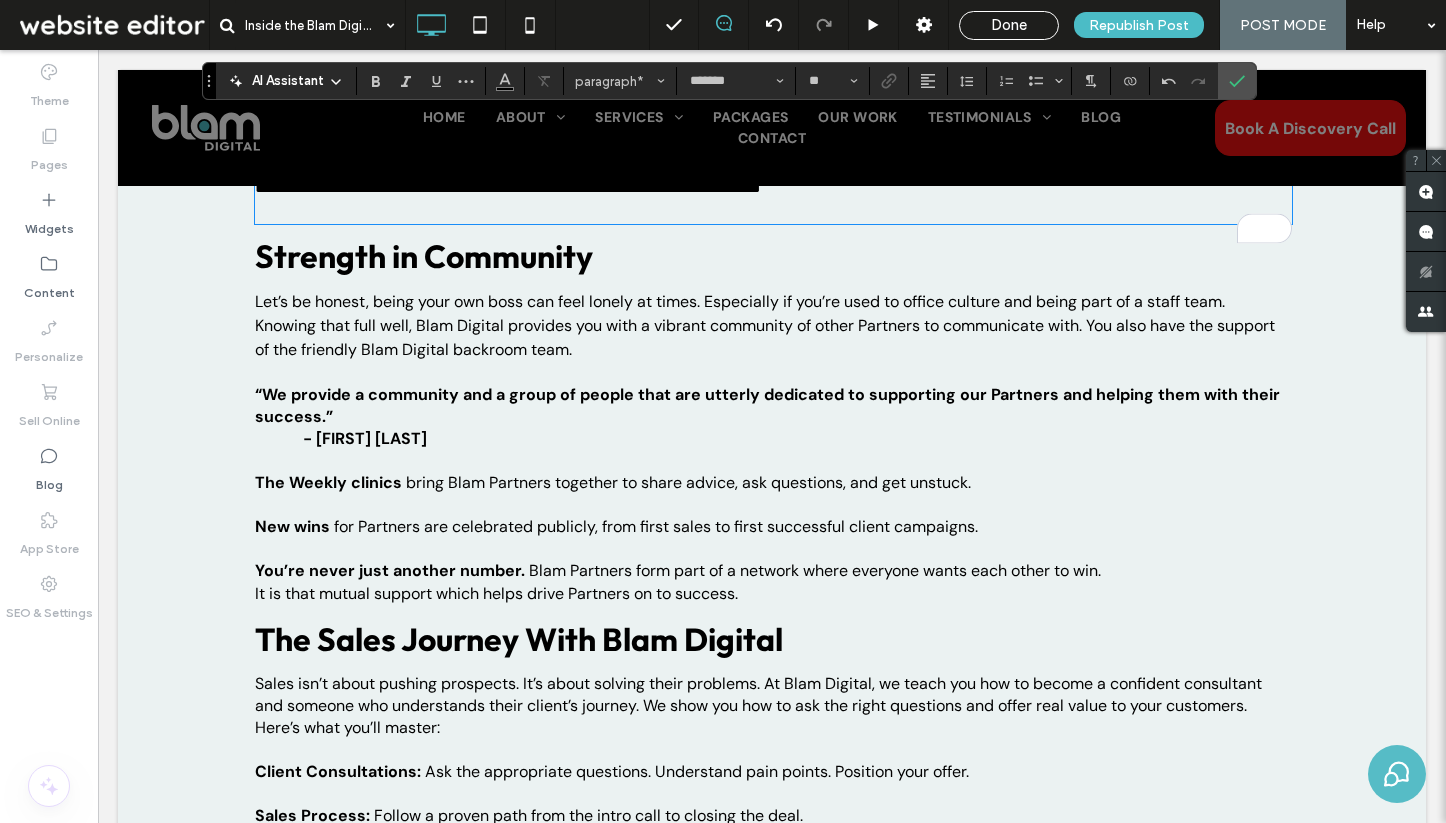 click on "It is that mutual support which helps drive Partners on to success." at bounding box center (773, 594) 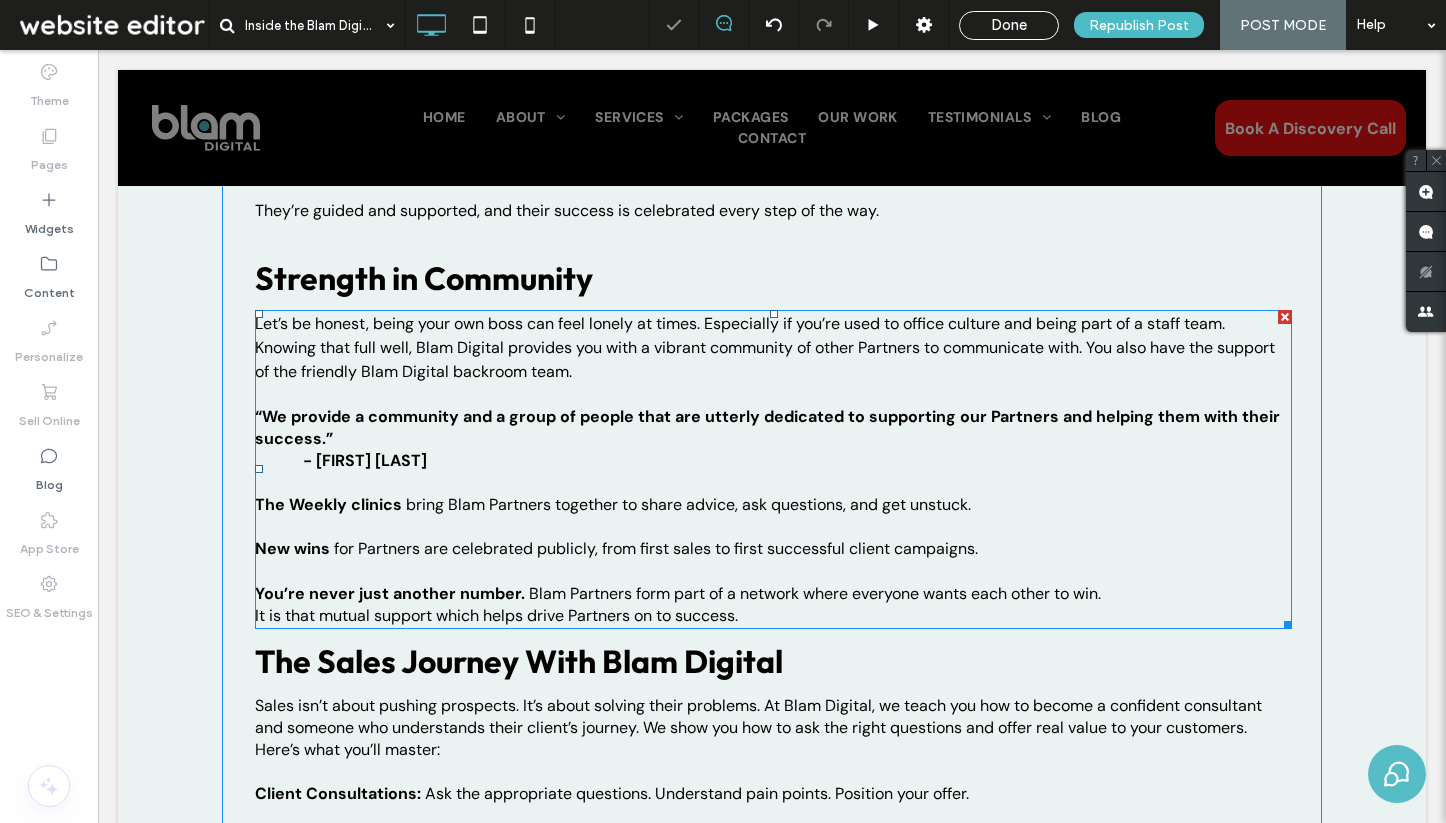 click on "It is that mutual support which helps drive Partners on to success." at bounding box center [773, 616] 